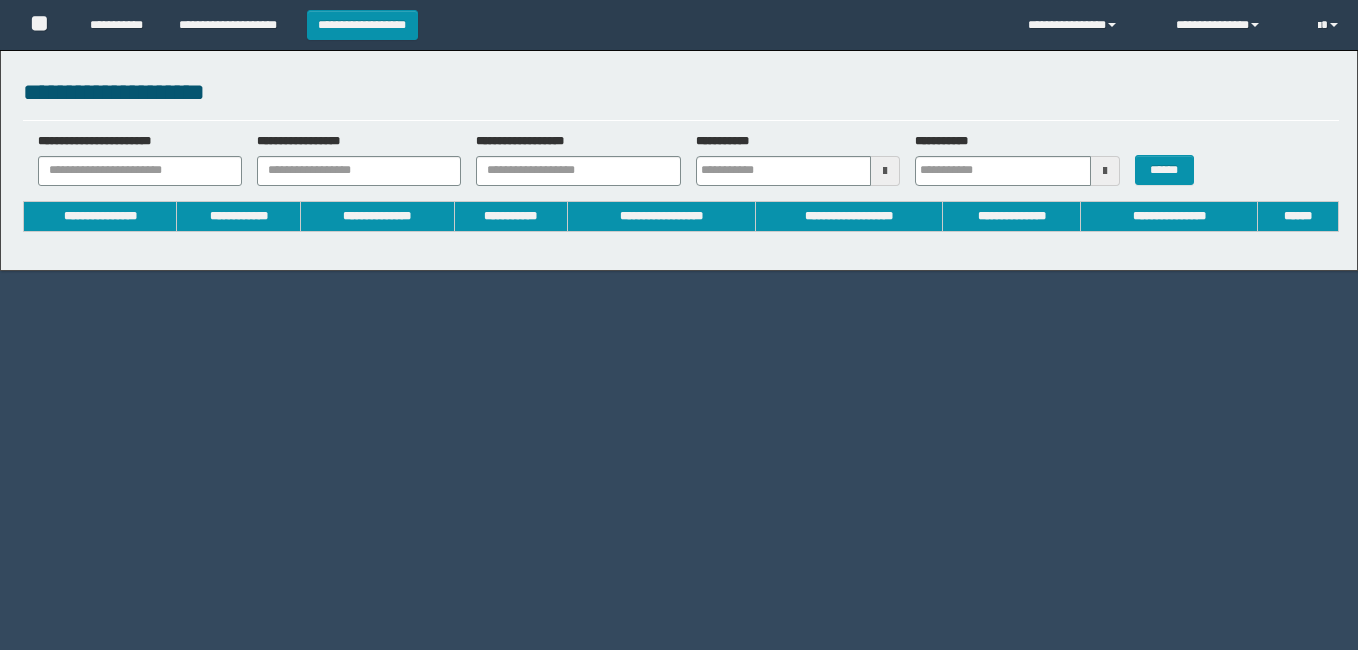 scroll, scrollTop: 0, scrollLeft: 0, axis: both 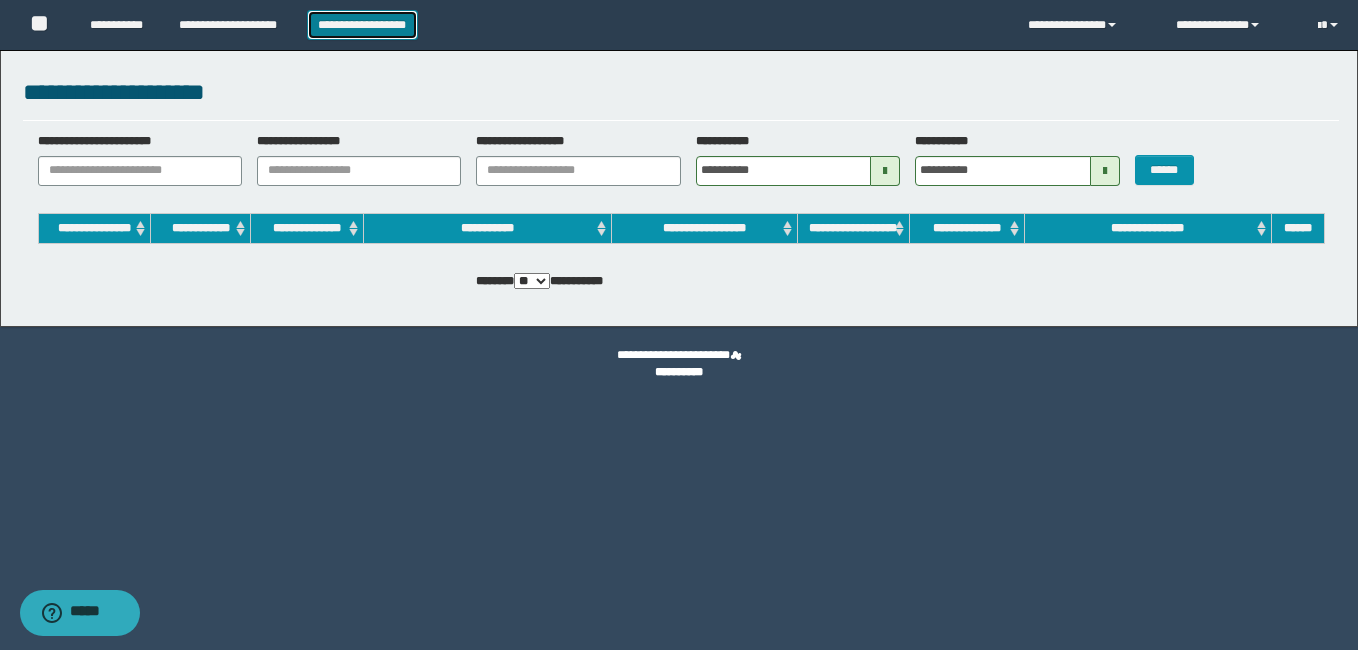 click on "**********" at bounding box center [362, 25] 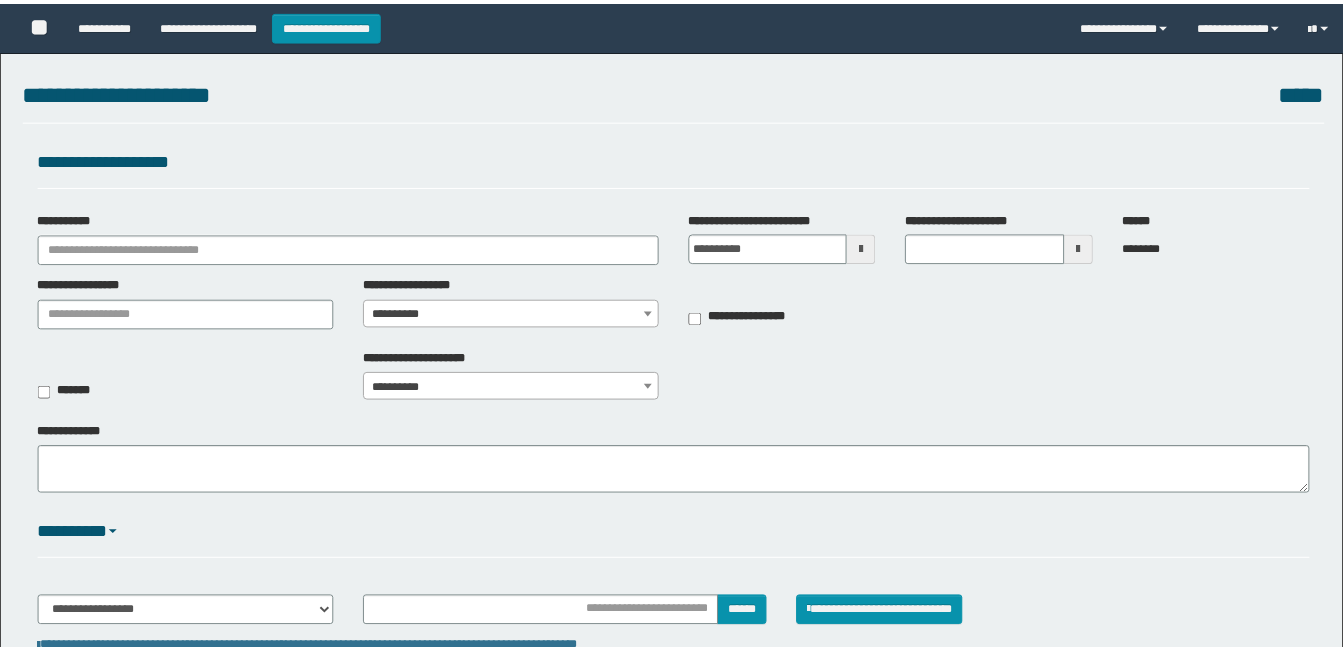 scroll, scrollTop: 0, scrollLeft: 0, axis: both 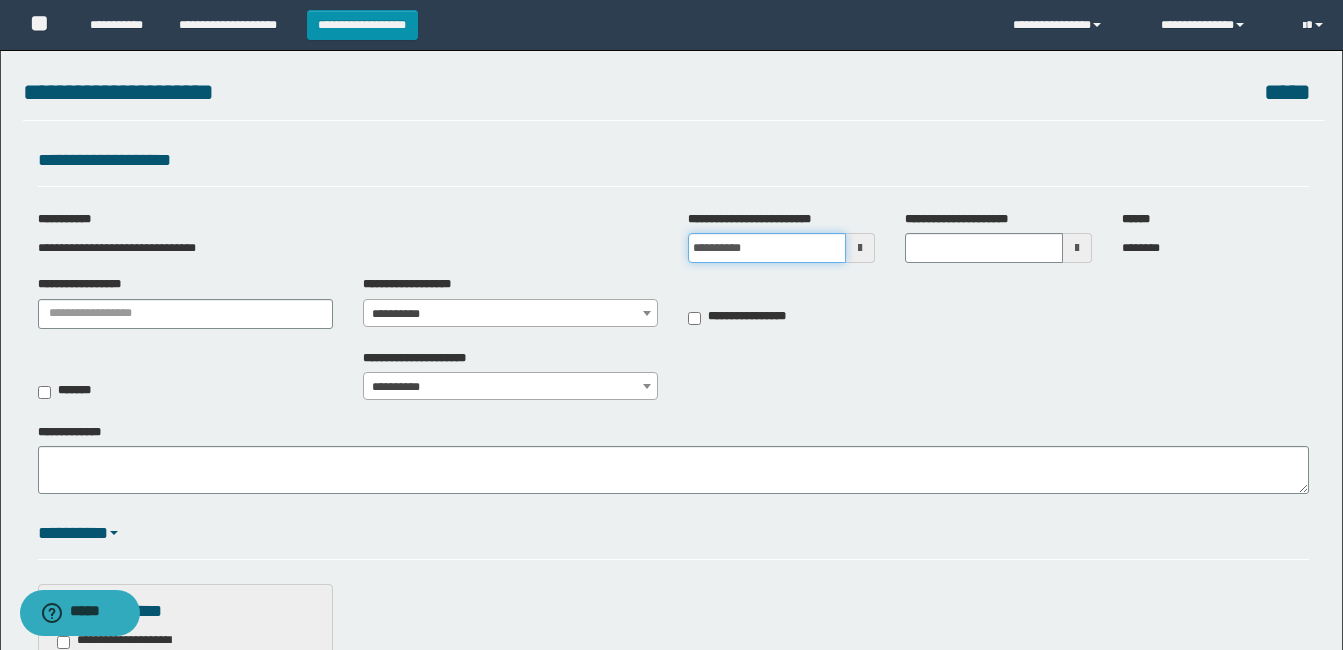 click on "**********" at bounding box center [767, 248] 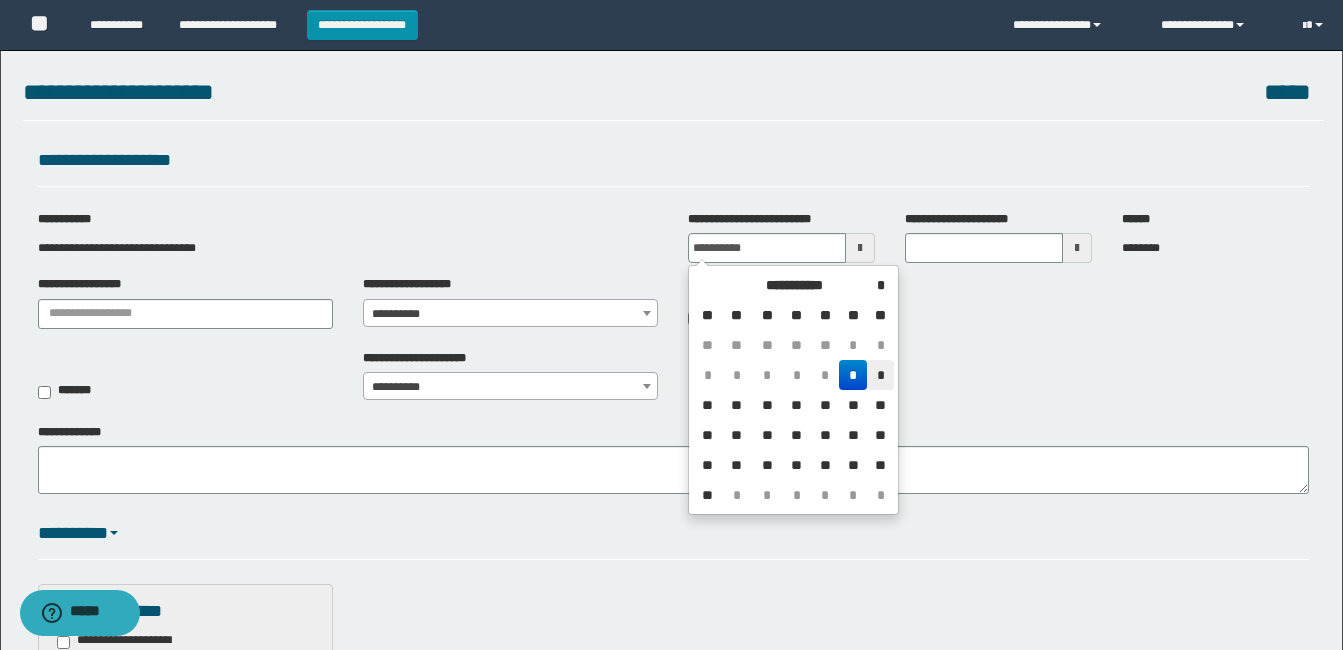 click on "*" at bounding box center (880, 375) 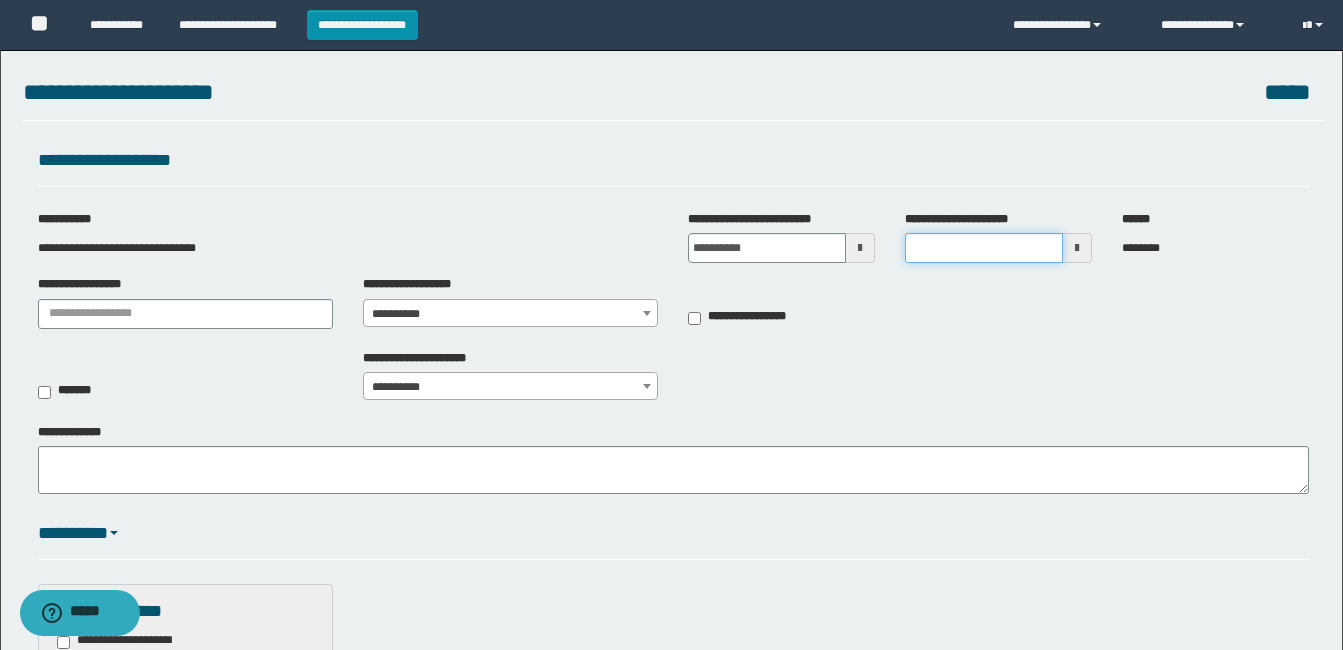 click on "**********" at bounding box center [984, 248] 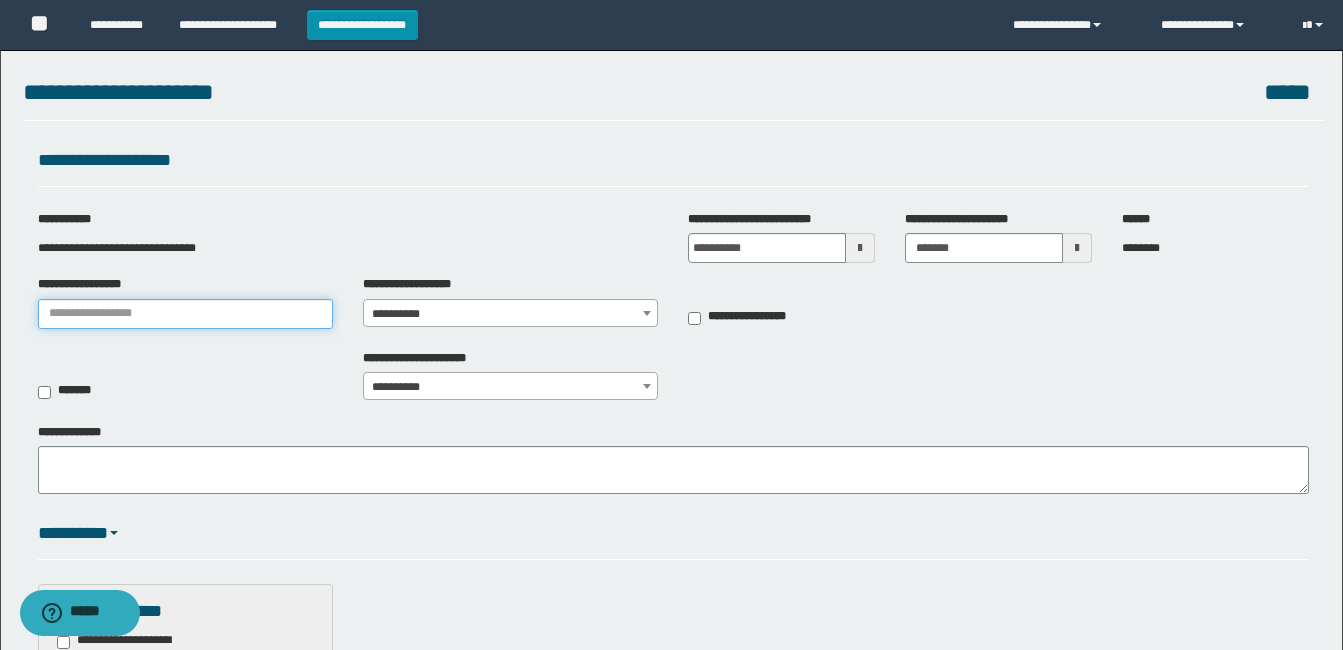 type on "********" 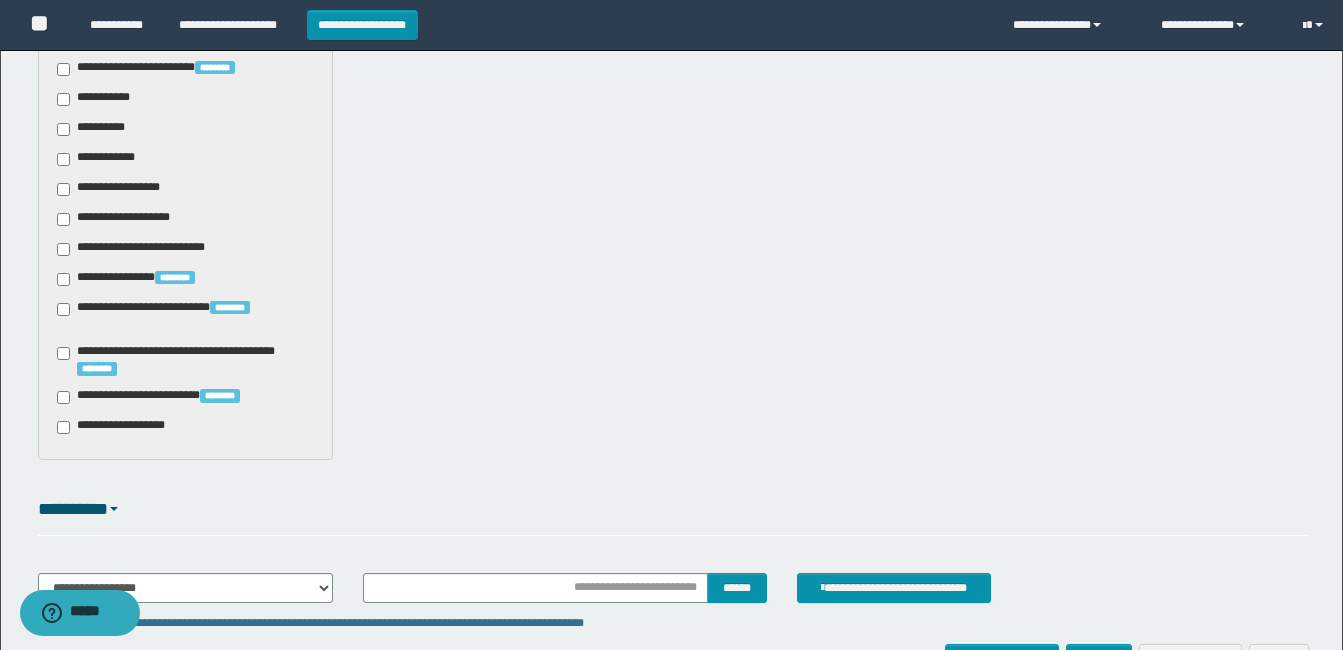 scroll, scrollTop: 1569, scrollLeft: 0, axis: vertical 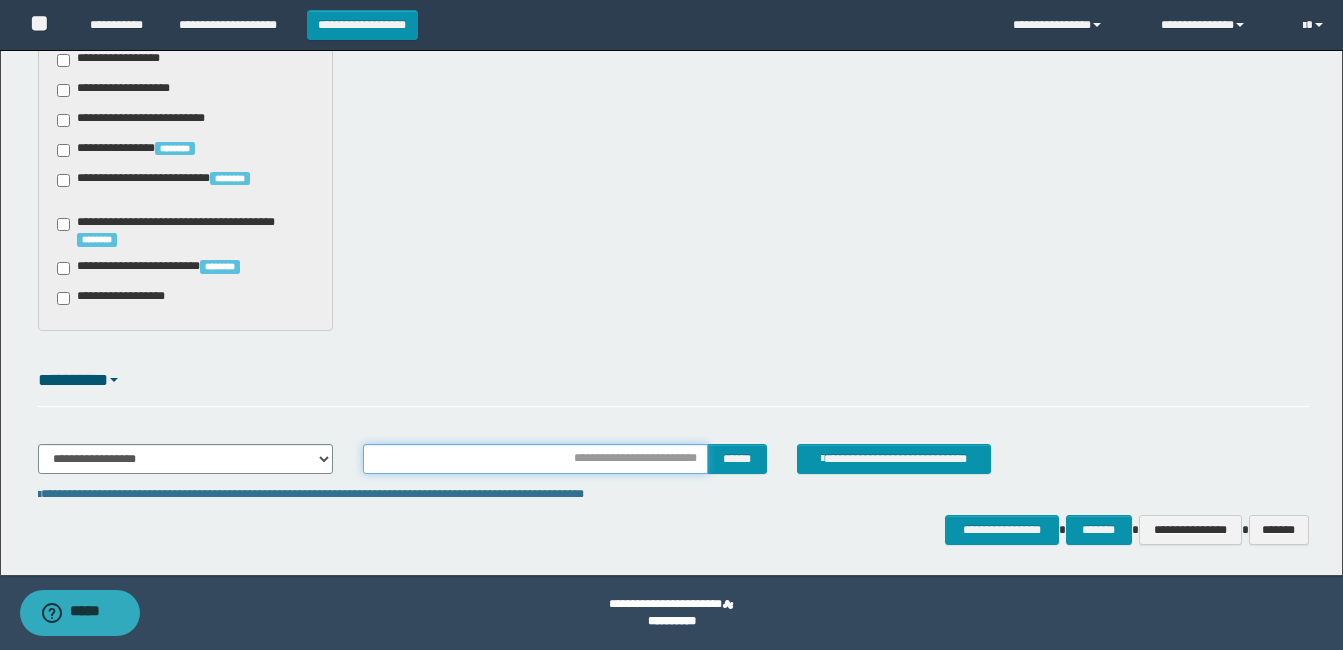 click at bounding box center (535, 459) 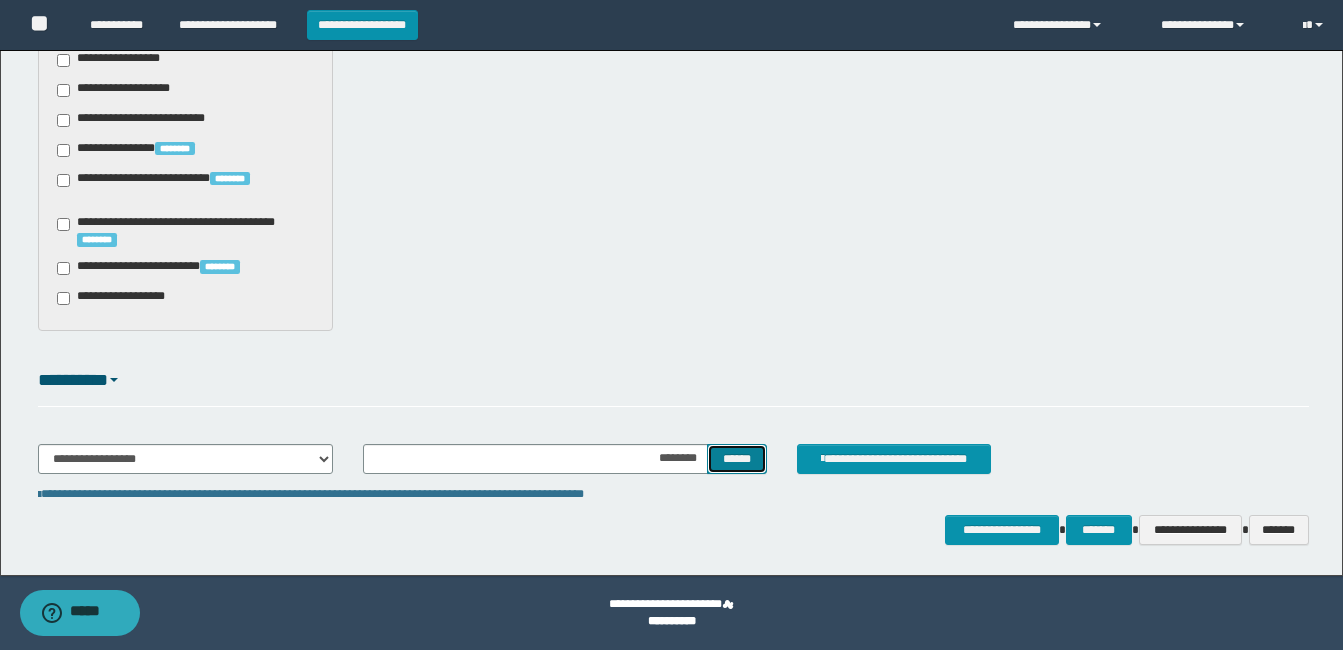 click on "******" at bounding box center (736, 459) 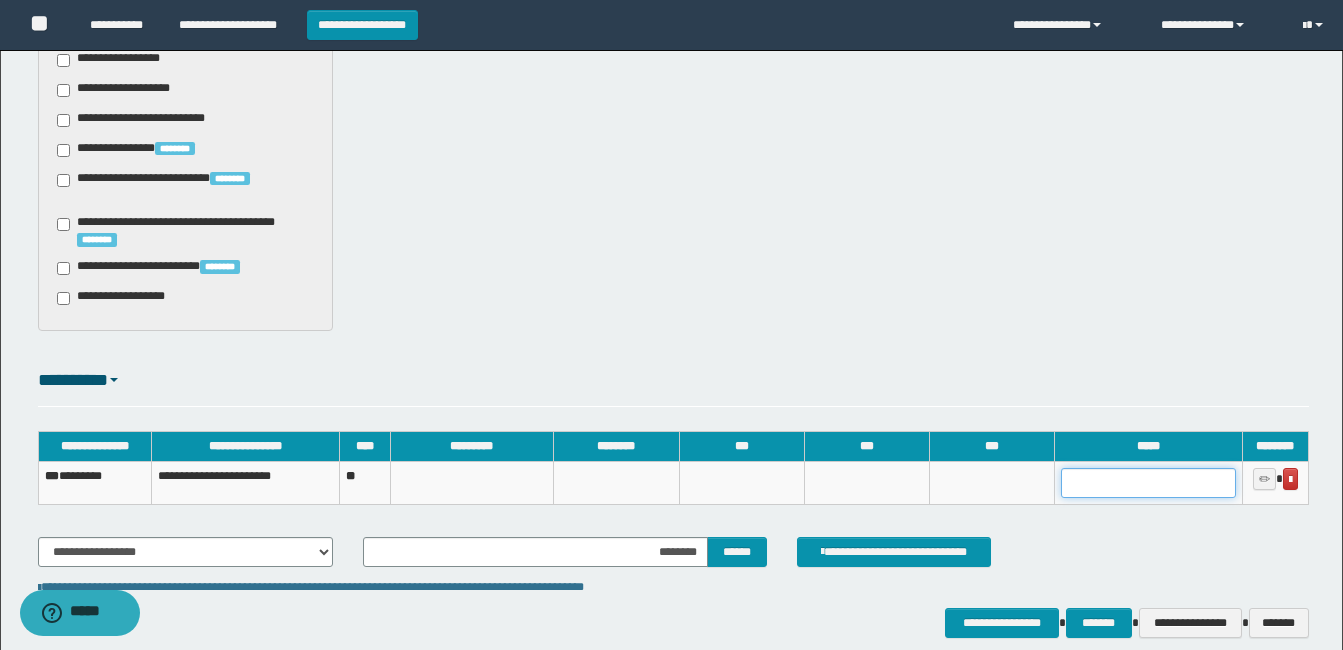 click at bounding box center [1148, 483] 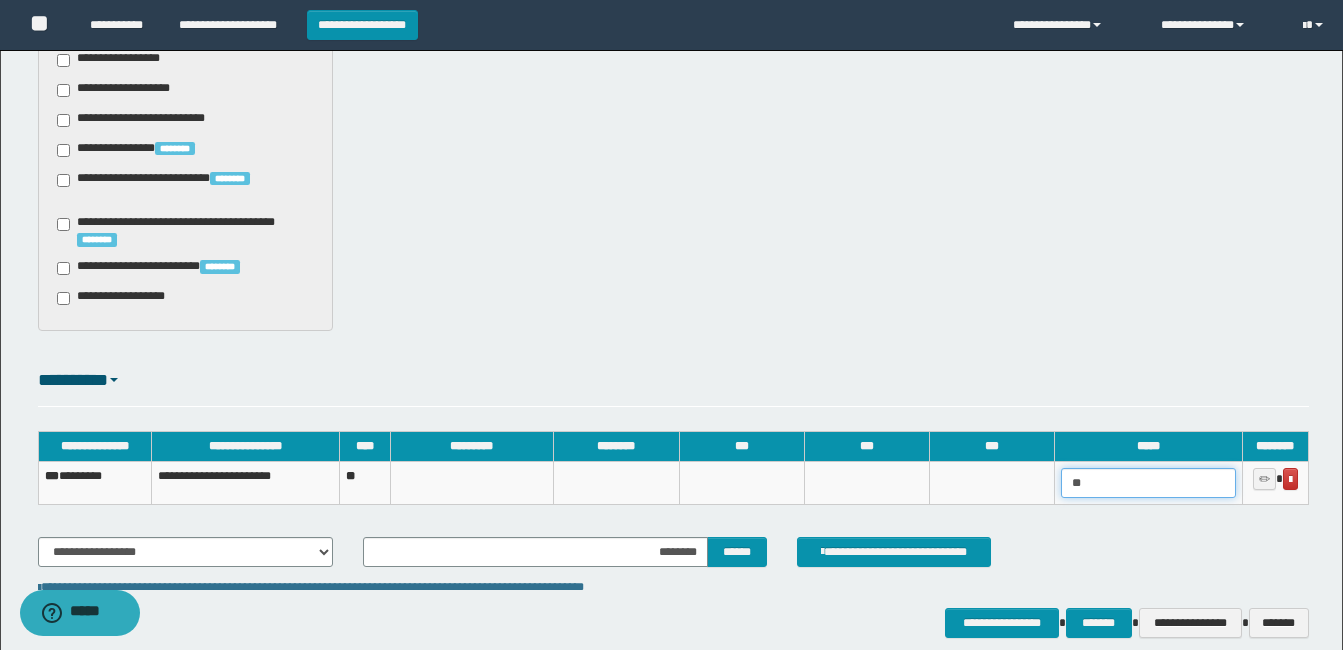 type on "*" 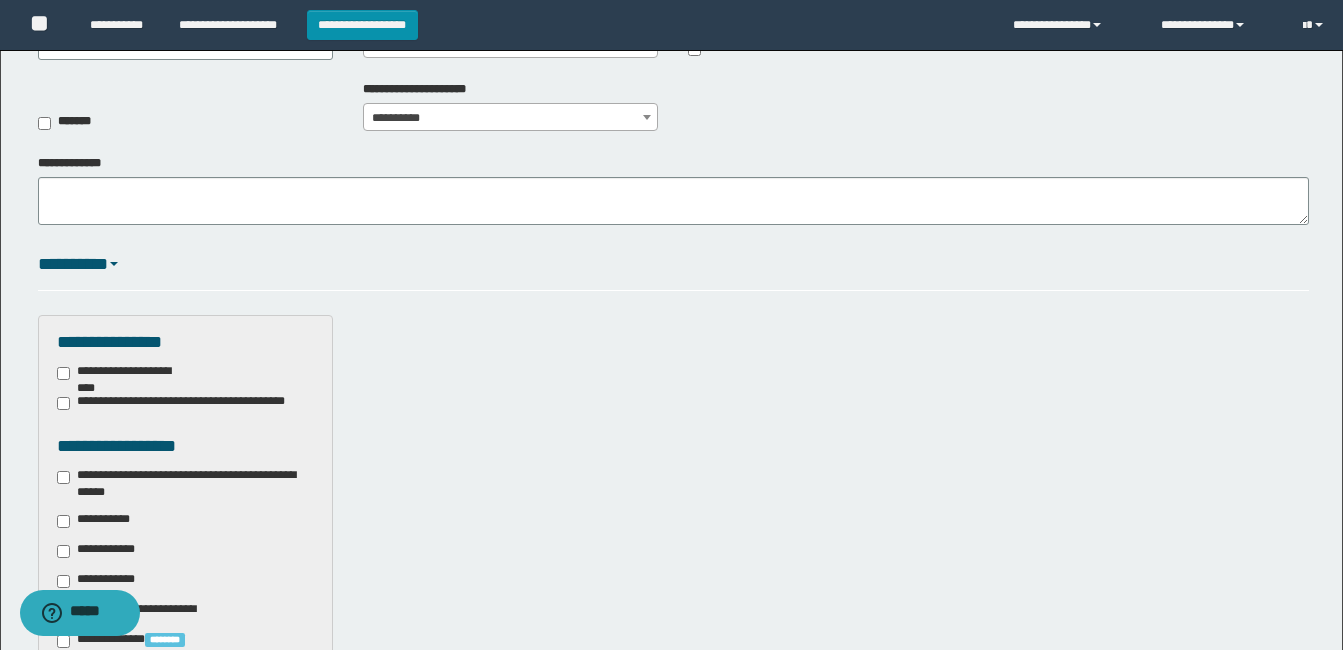scroll, scrollTop: 369, scrollLeft: 0, axis: vertical 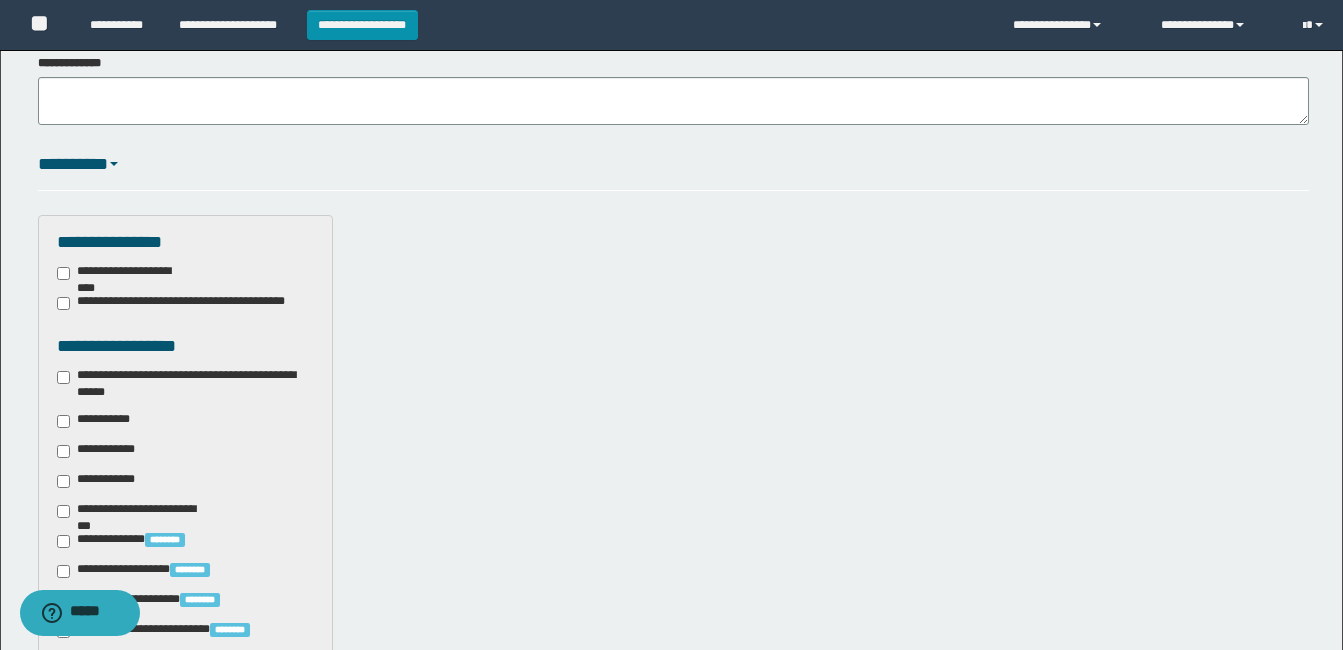 type on "*********" 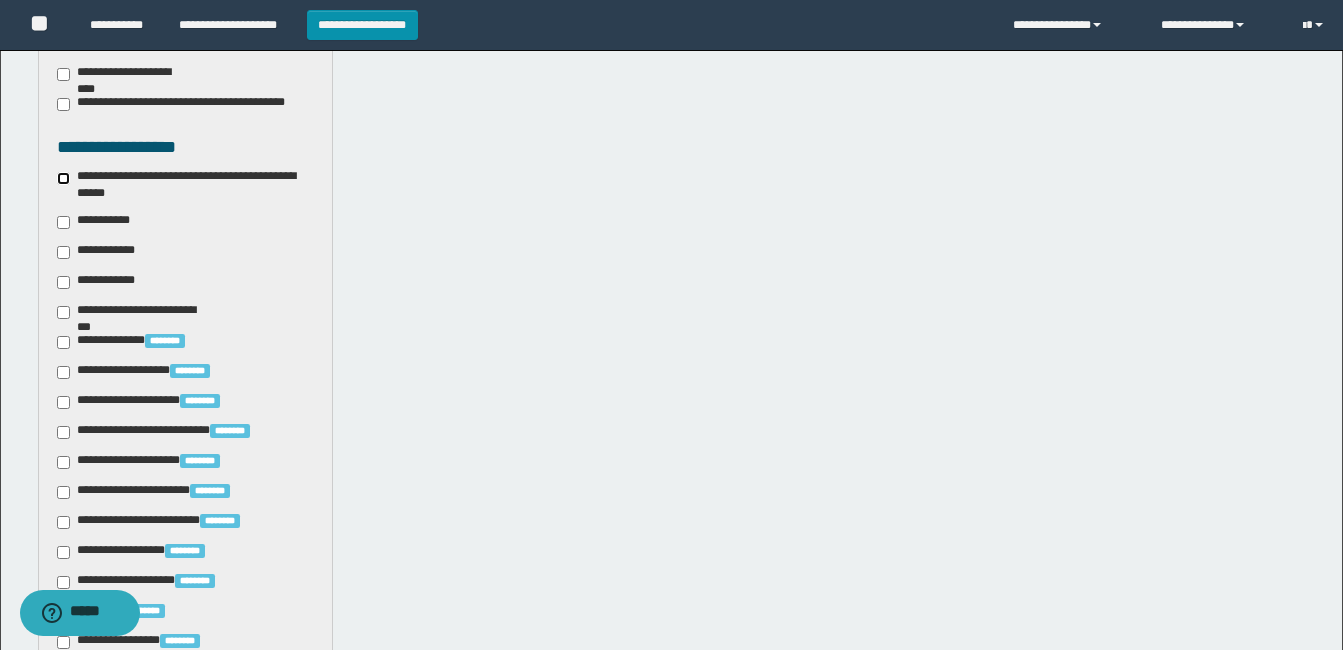 scroll, scrollTop: 569, scrollLeft: 0, axis: vertical 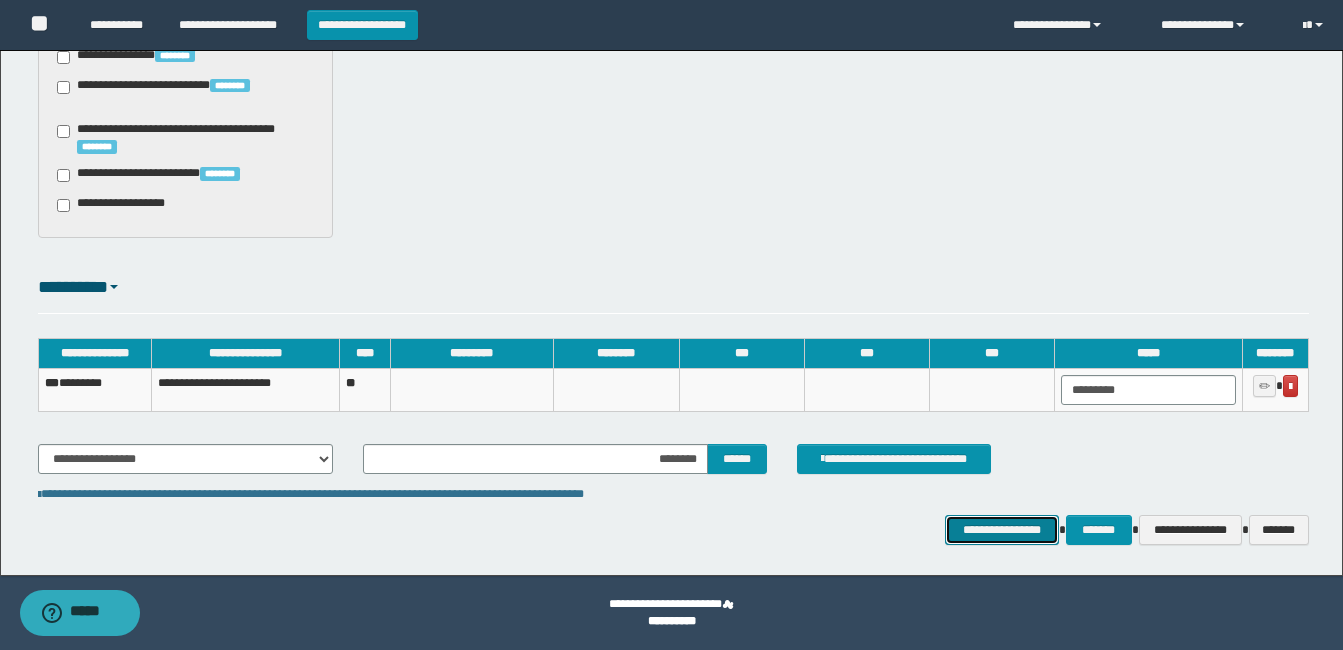 click on "**********" at bounding box center [1001, 530] 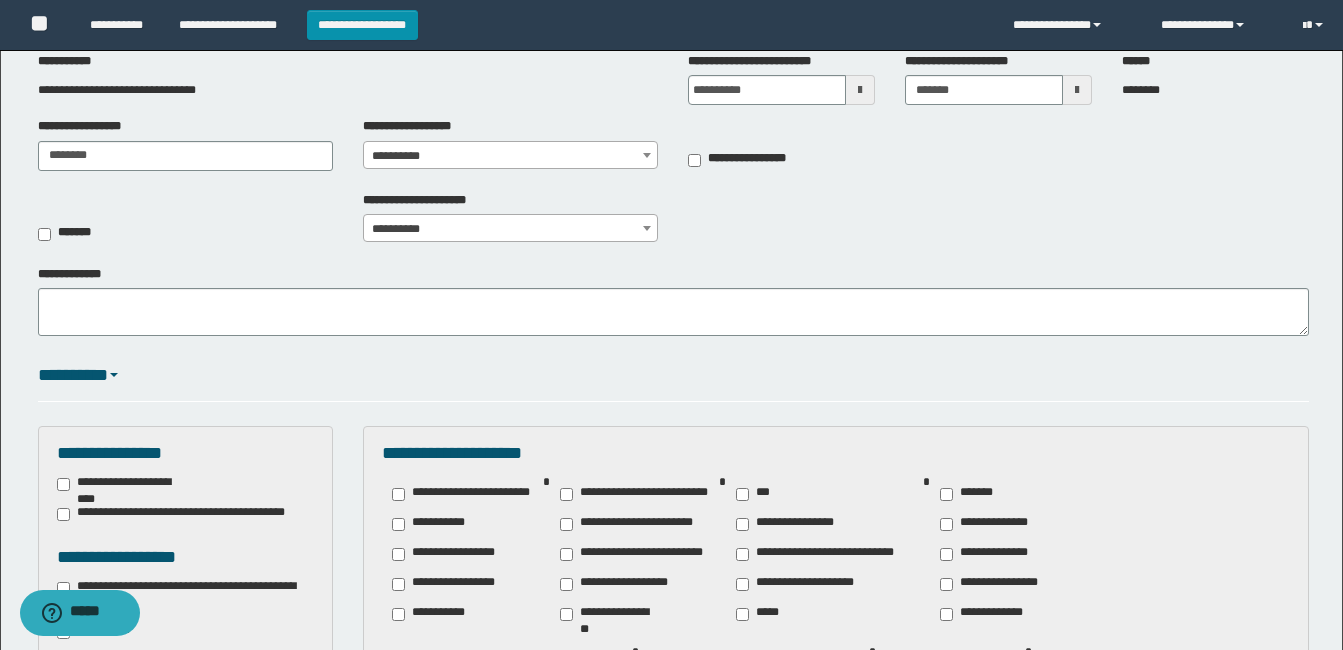 scroll, scrollTop: 0, scrollLeft: 0, axis: both 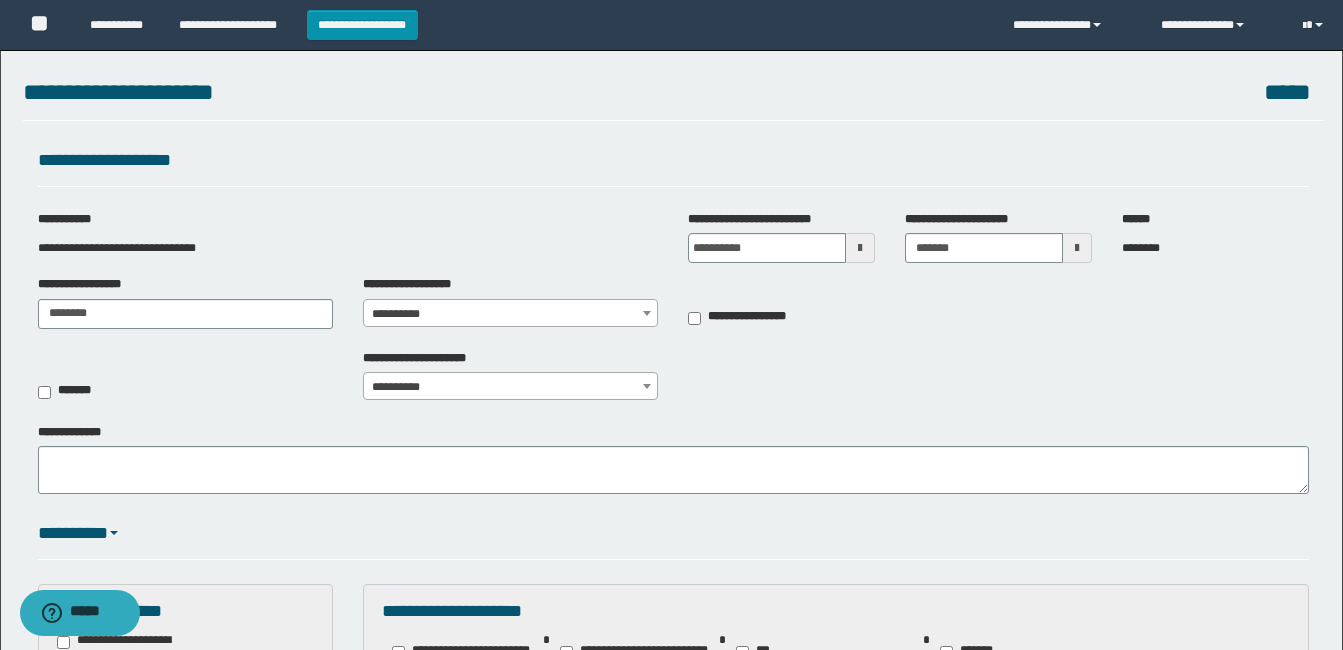click on "**********" at bounding box center (510, 314) 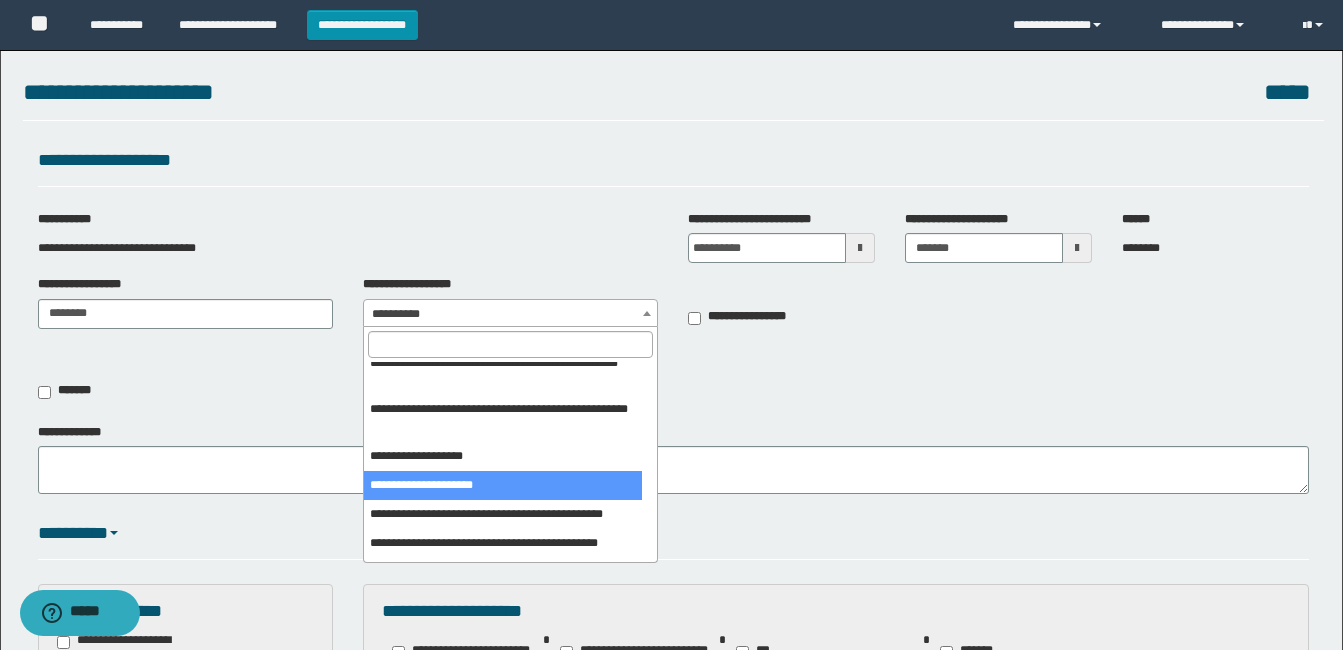 scroll, scrollTop: 300, scrollLeft: 0, axis: vertical 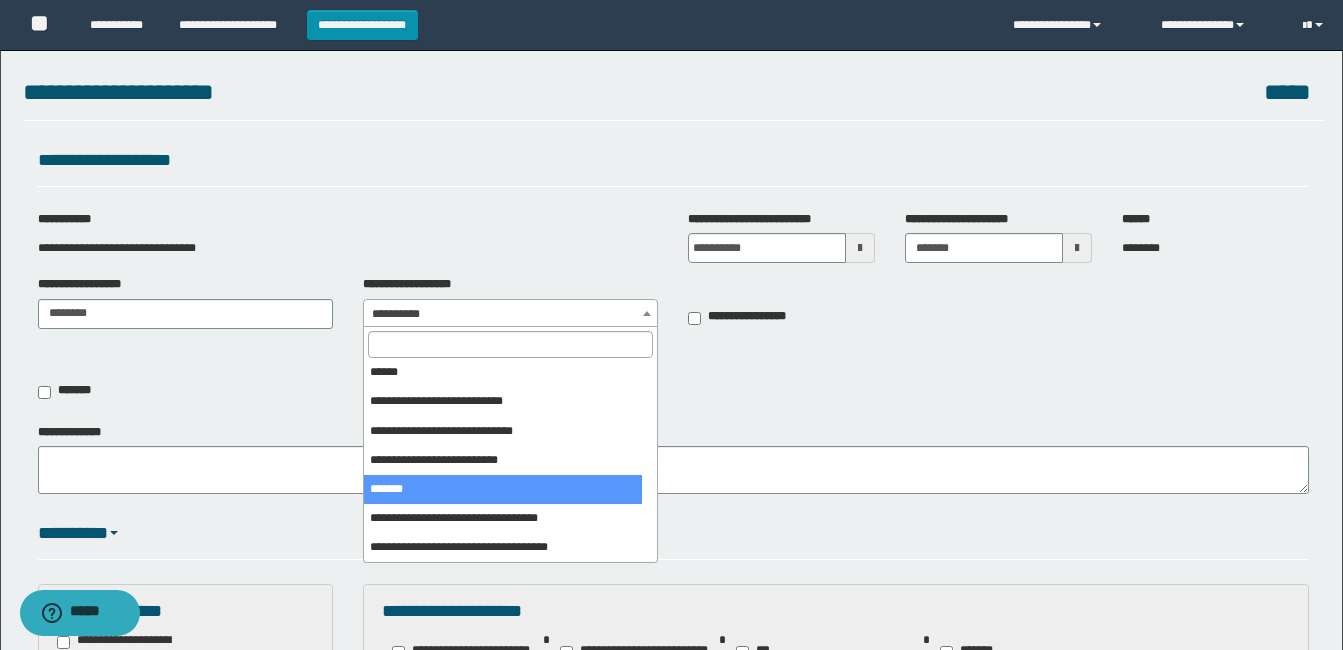 select on "***" 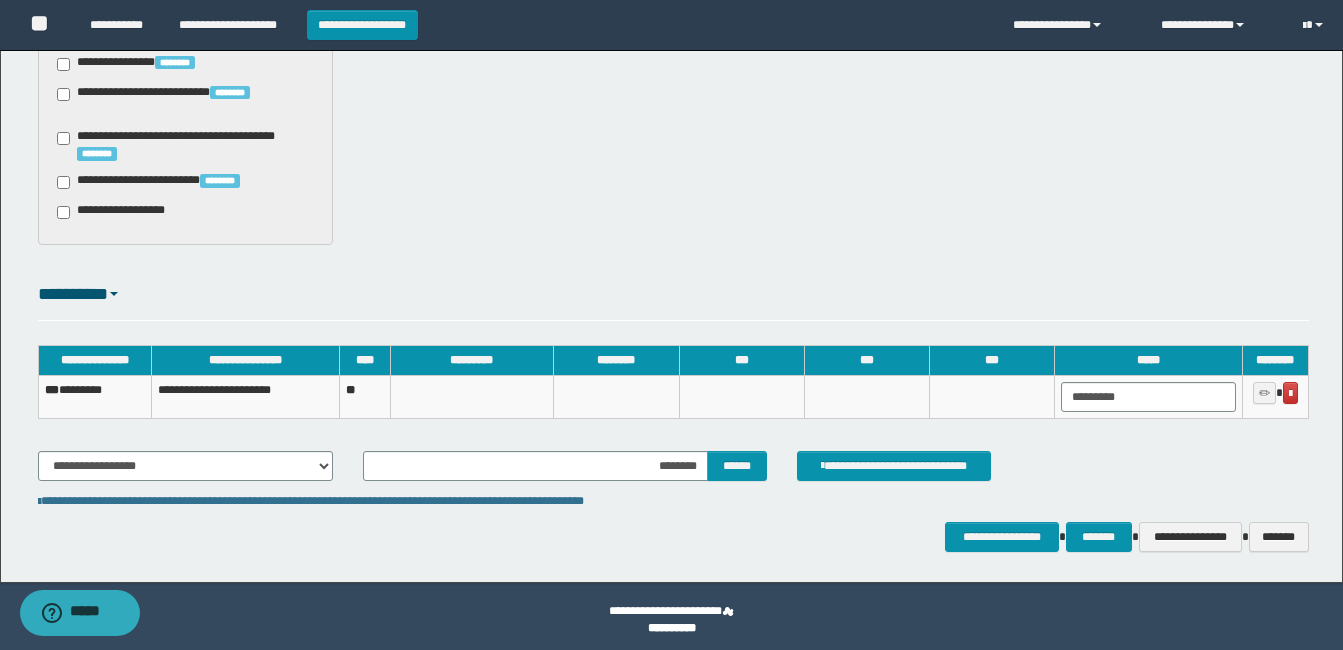 scroll, scrollTop: 1662, scrollLeft: 0, axis: vertical 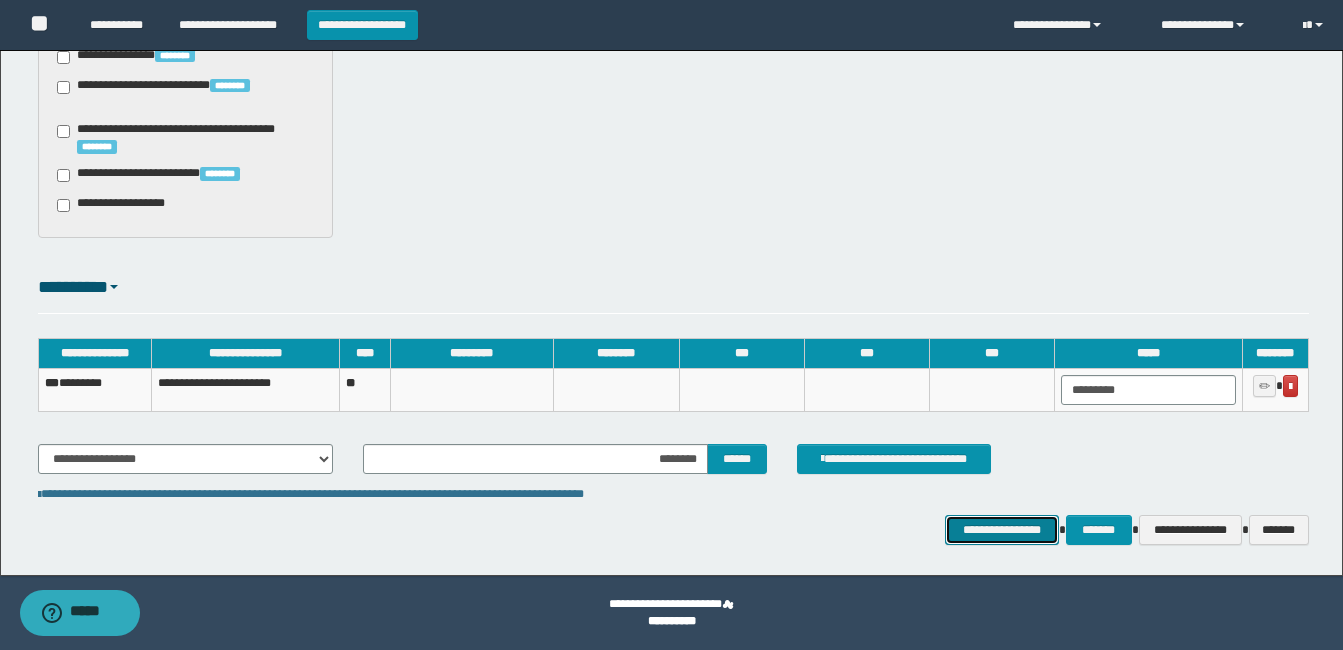 click on "**********" at bounding box center [1001, 530] 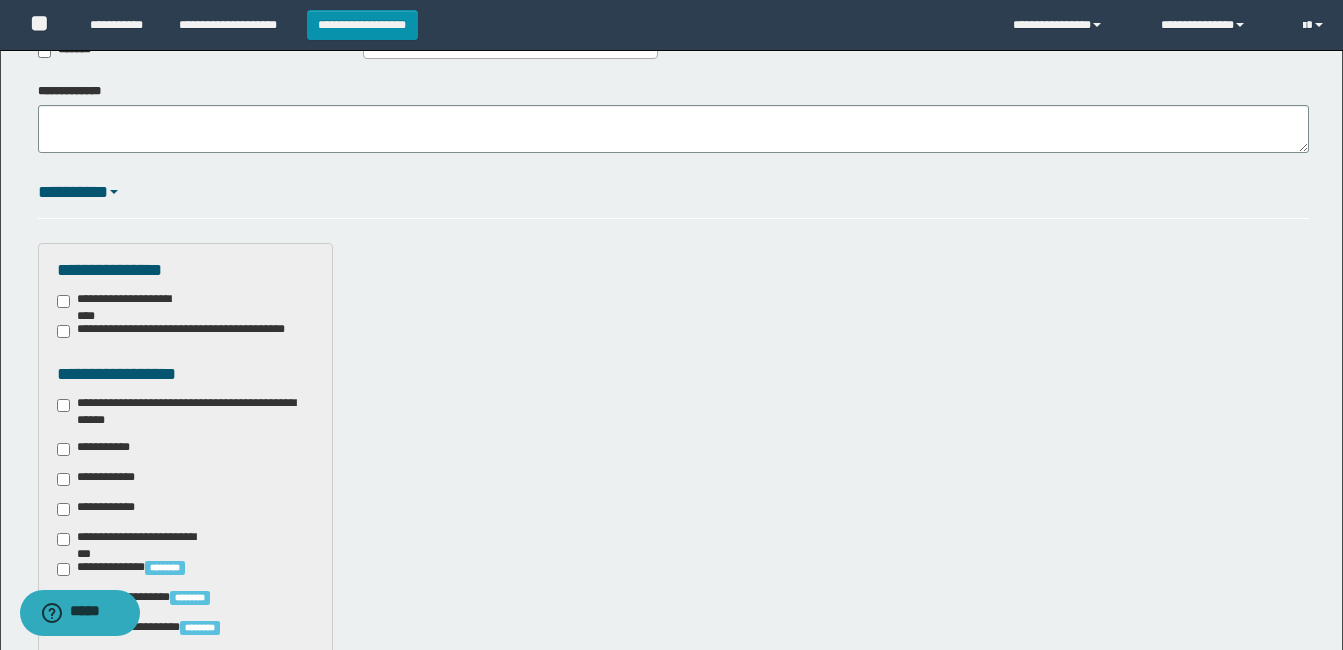 scroll, scrollTop: 462, scrollLeft: 0, axis: vertical 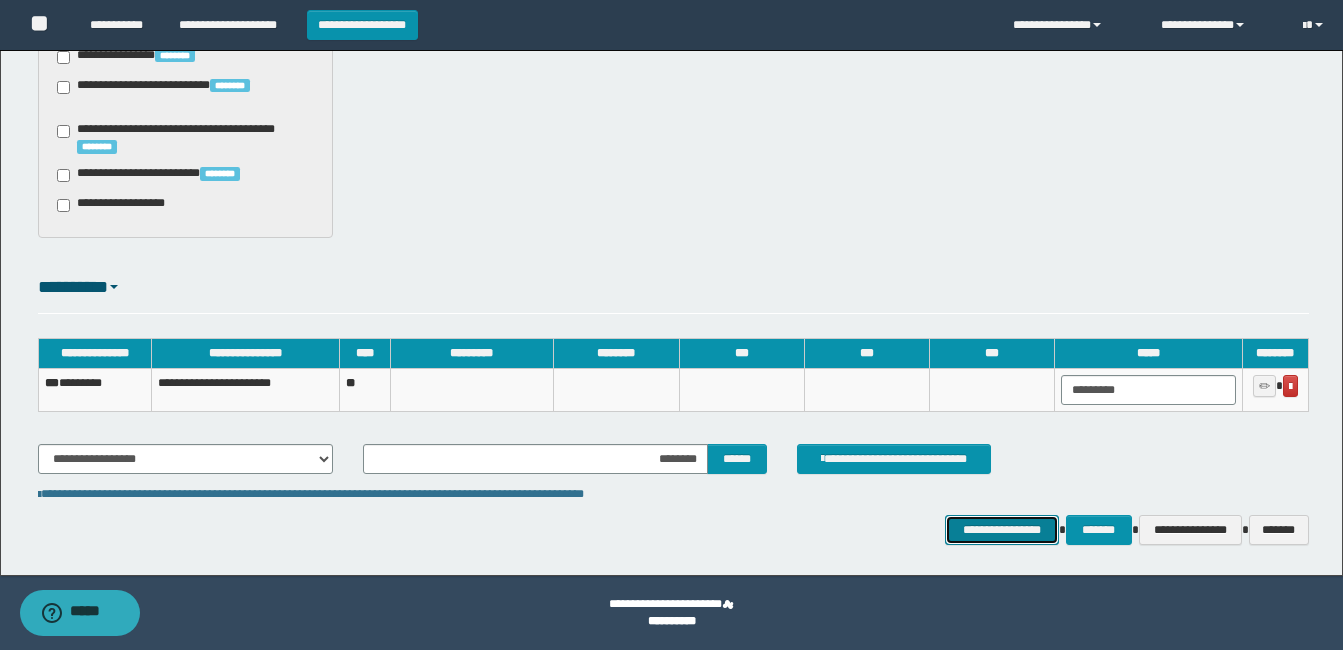 click on "**********" at bounding box center (1001, 530) 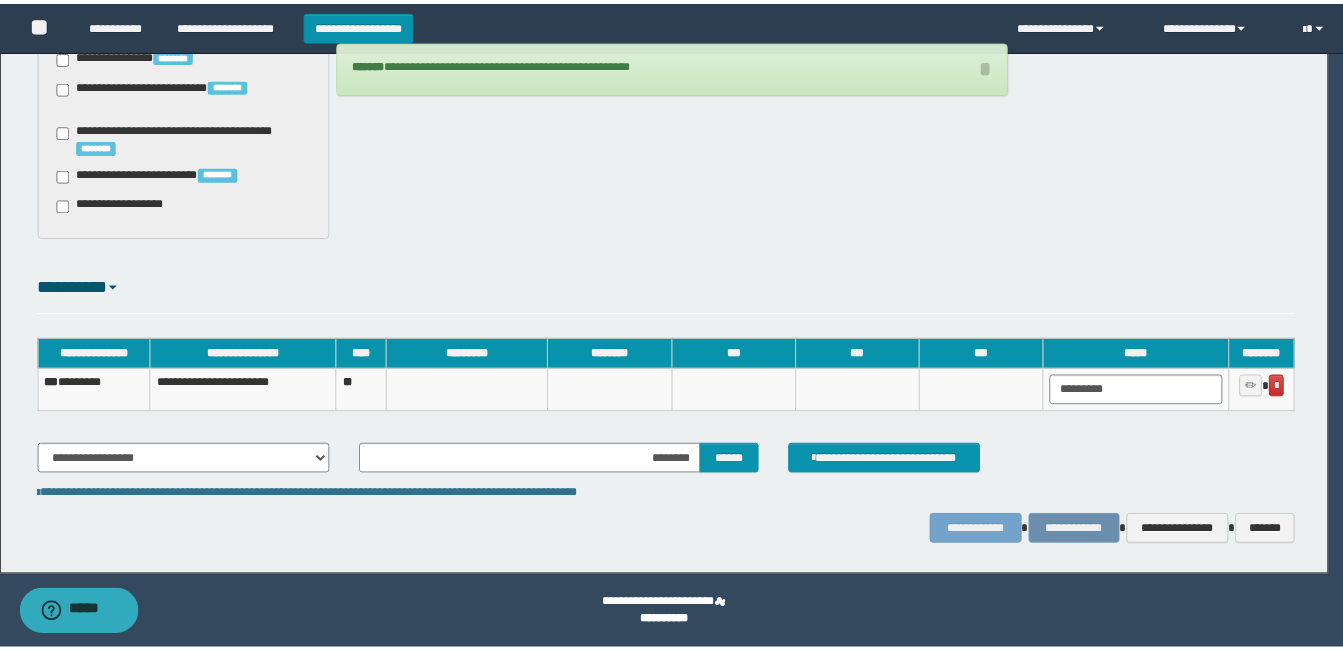 scroll, scrollTop: 1648, scrollLeft: 0, axis: vertical 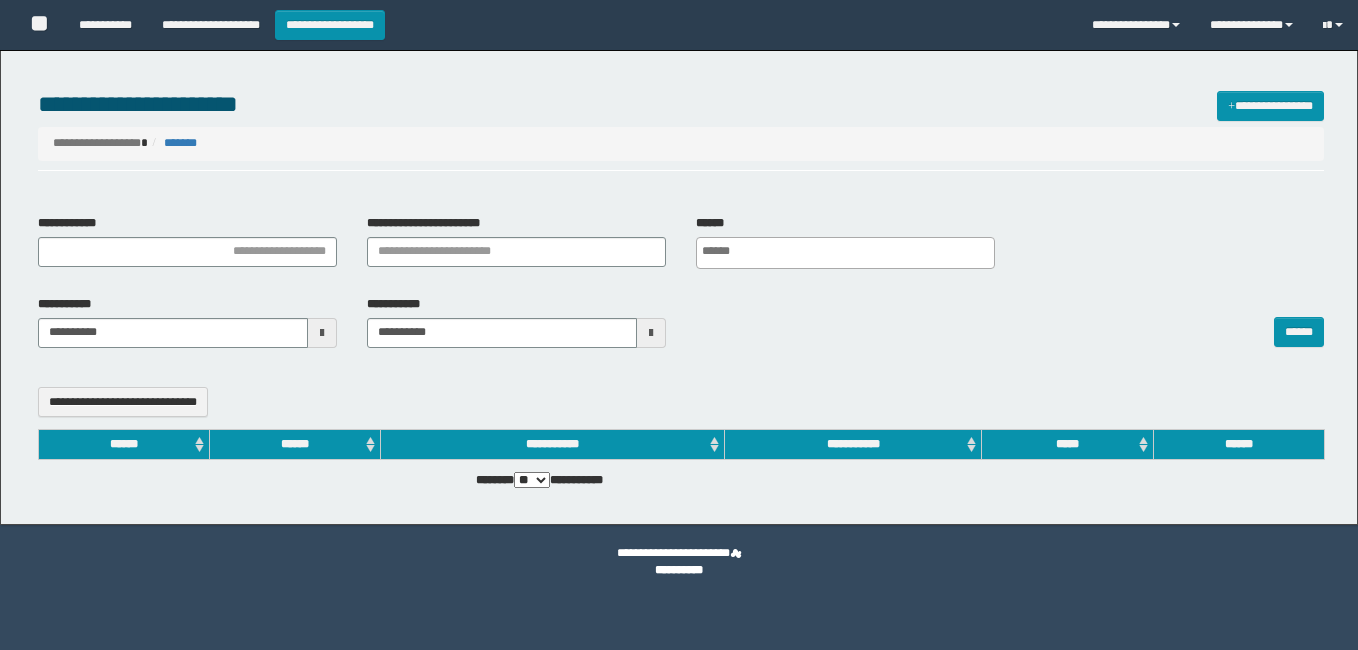 select 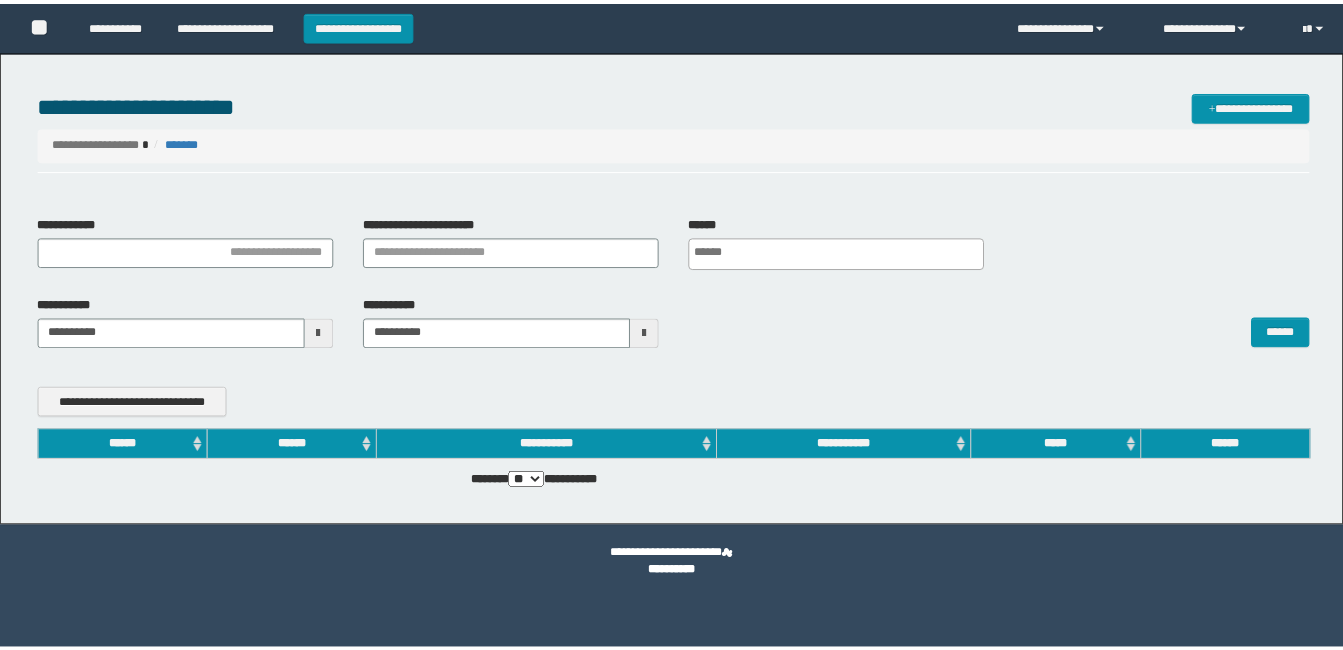 scroll, scrollTop: 0, scrollLeft: 0, axis: both 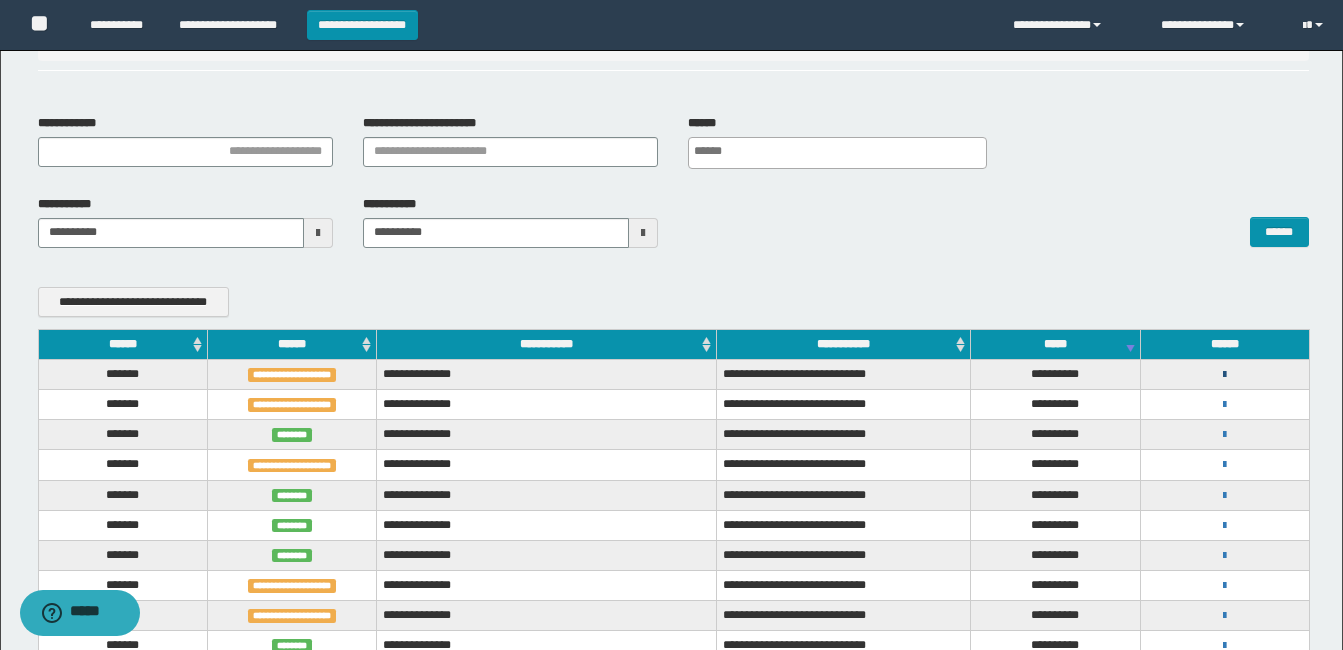 click at bounding box center [1224, 375] 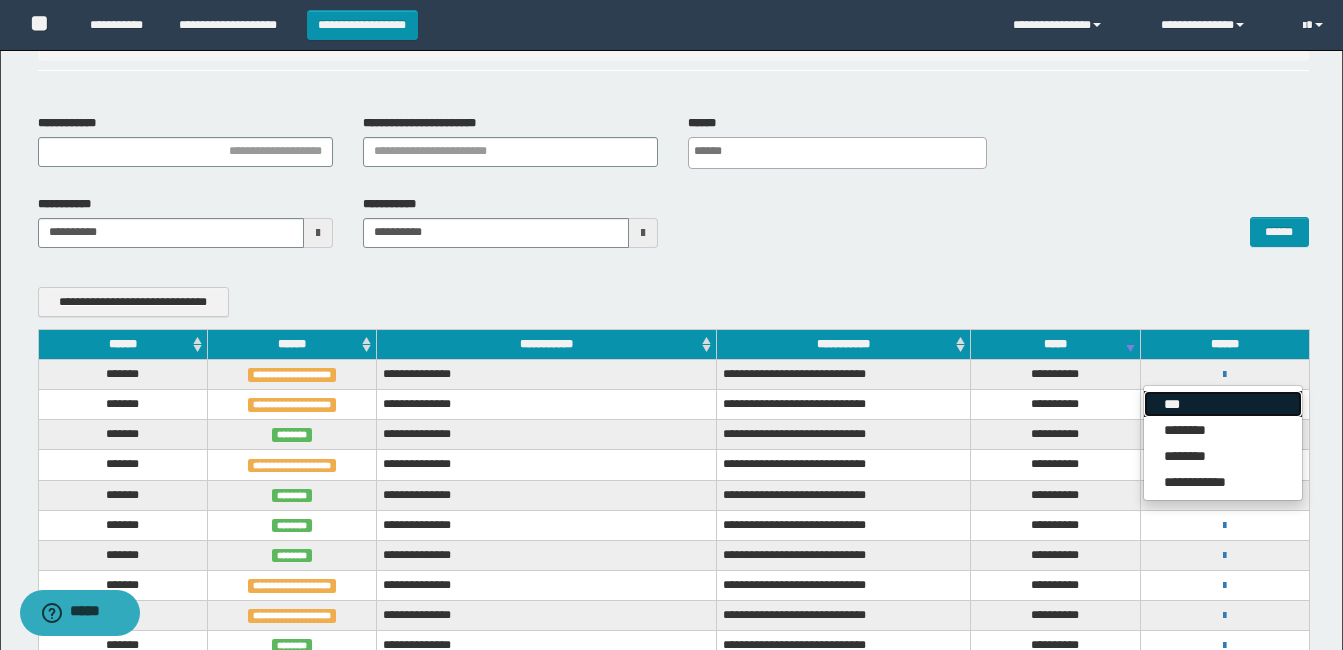 click on "***" at bounding box center [1223, 404] 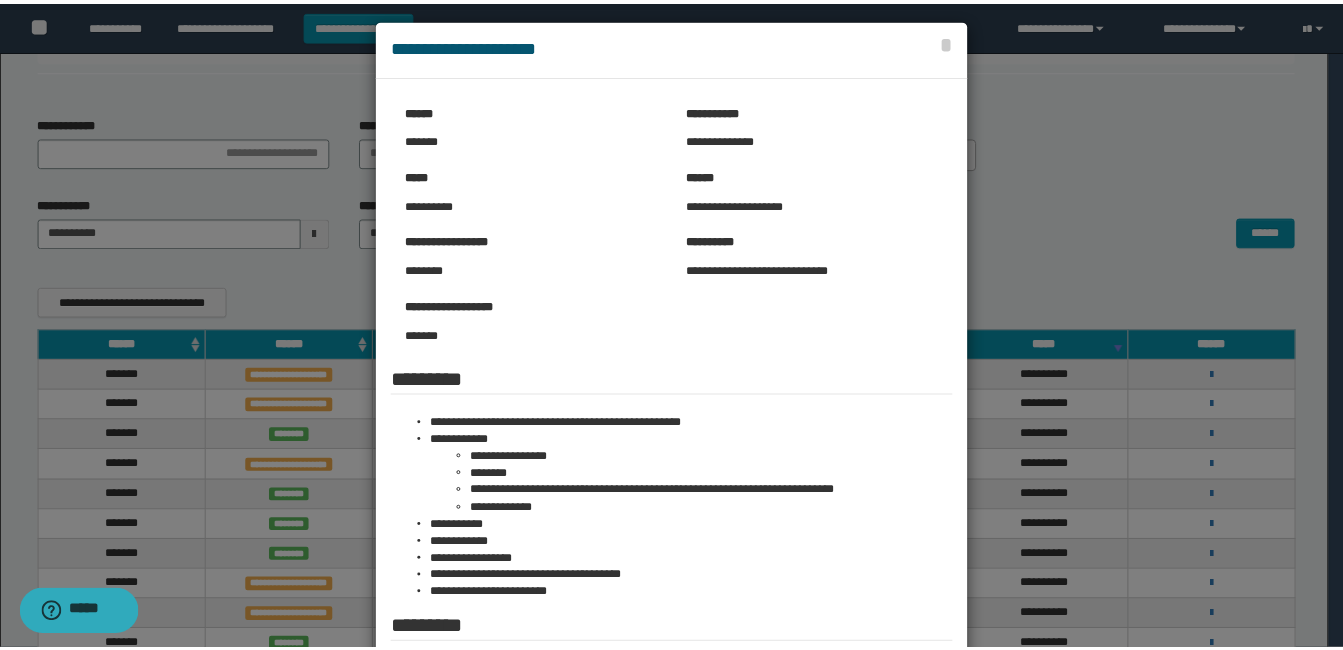 scroll, scrollTop: 0, scrollLeft: 0, axis: both 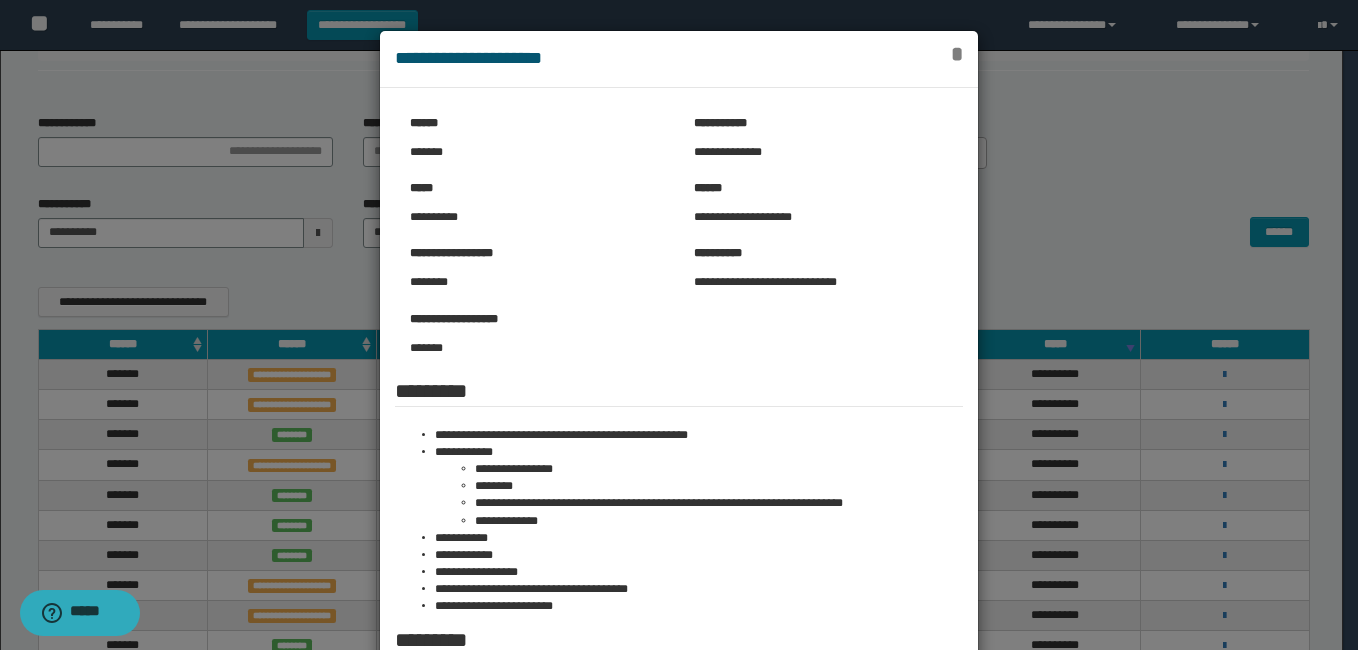 click on "*" at bounding box center [957, 54] 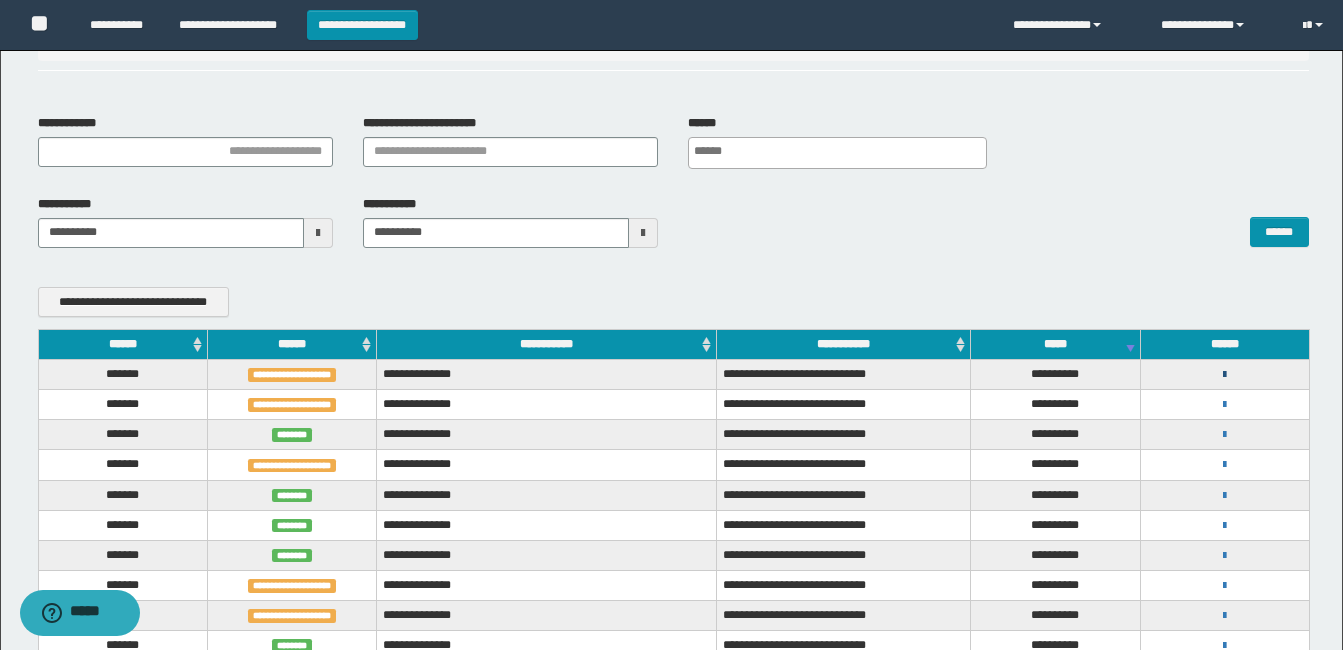 click at bounding box center (1224, 375) 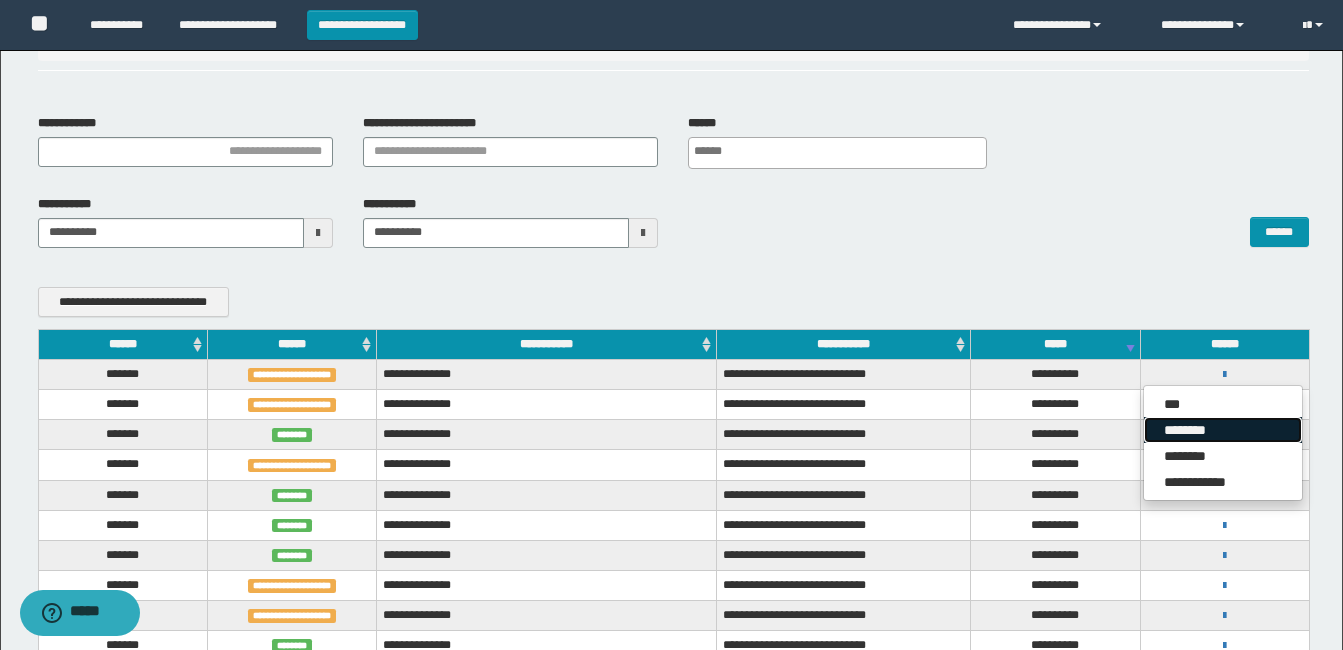 click on "********" at bounding box center (1223, 430) 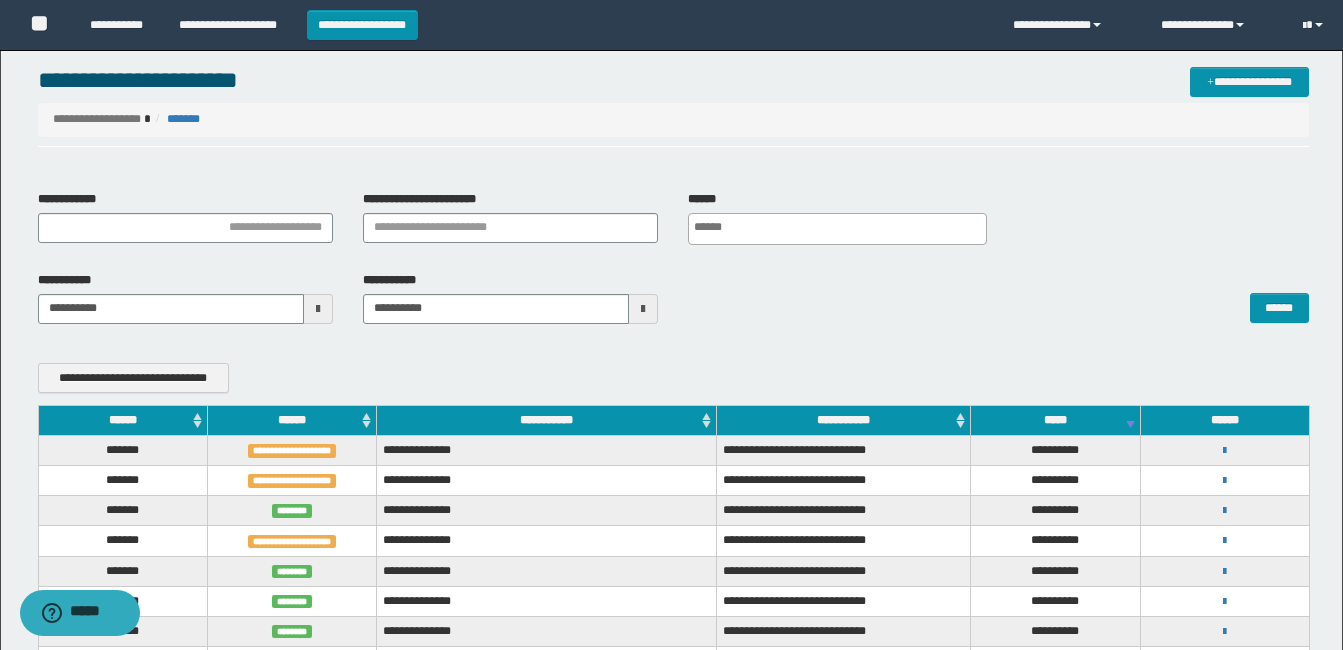 scroll, scrollTop: 0, scrollLeft: 0, axis: both 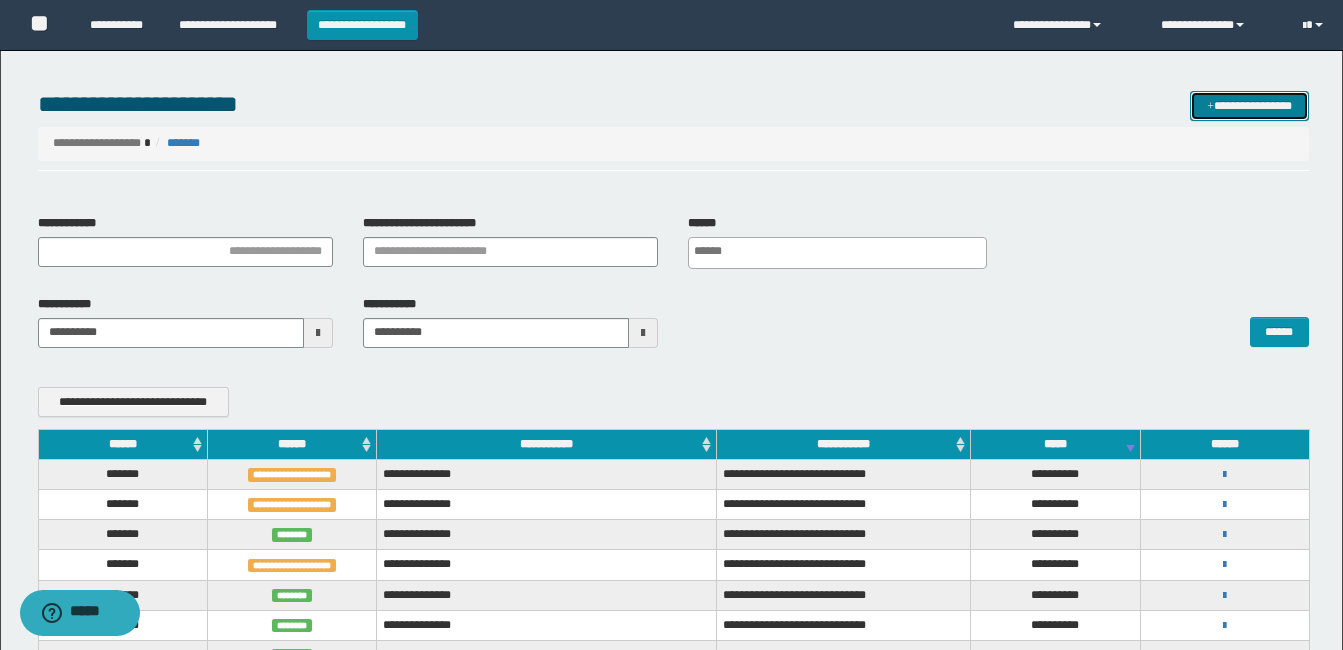click on "**********" at bounding box center [1249, 106] 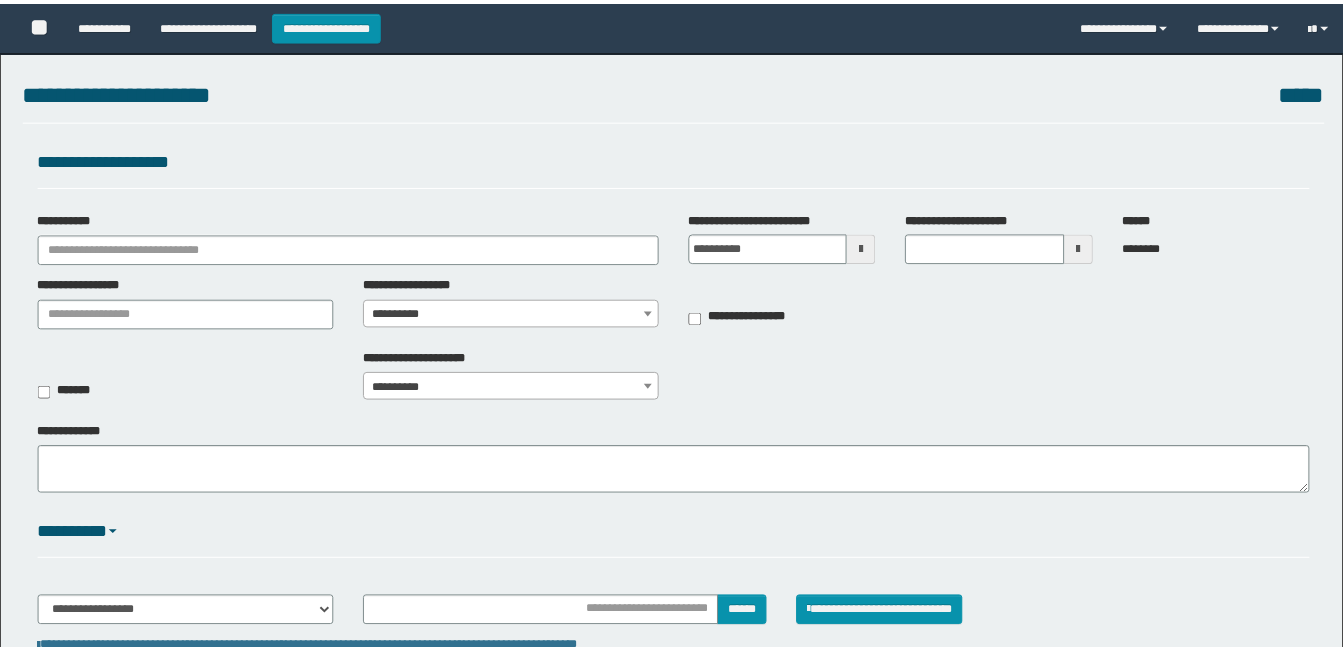 scroll, scrollTop: 0, scrollLeft: 0, axis: both 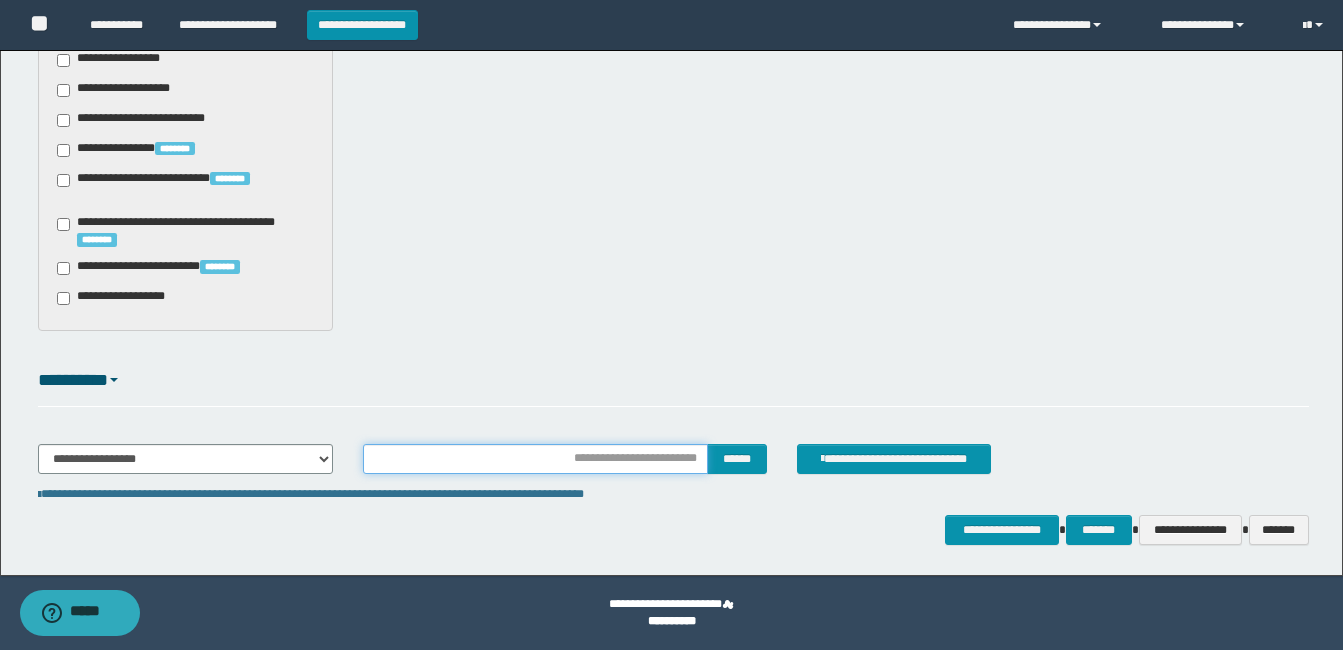 click at bounding box center (535, 459) 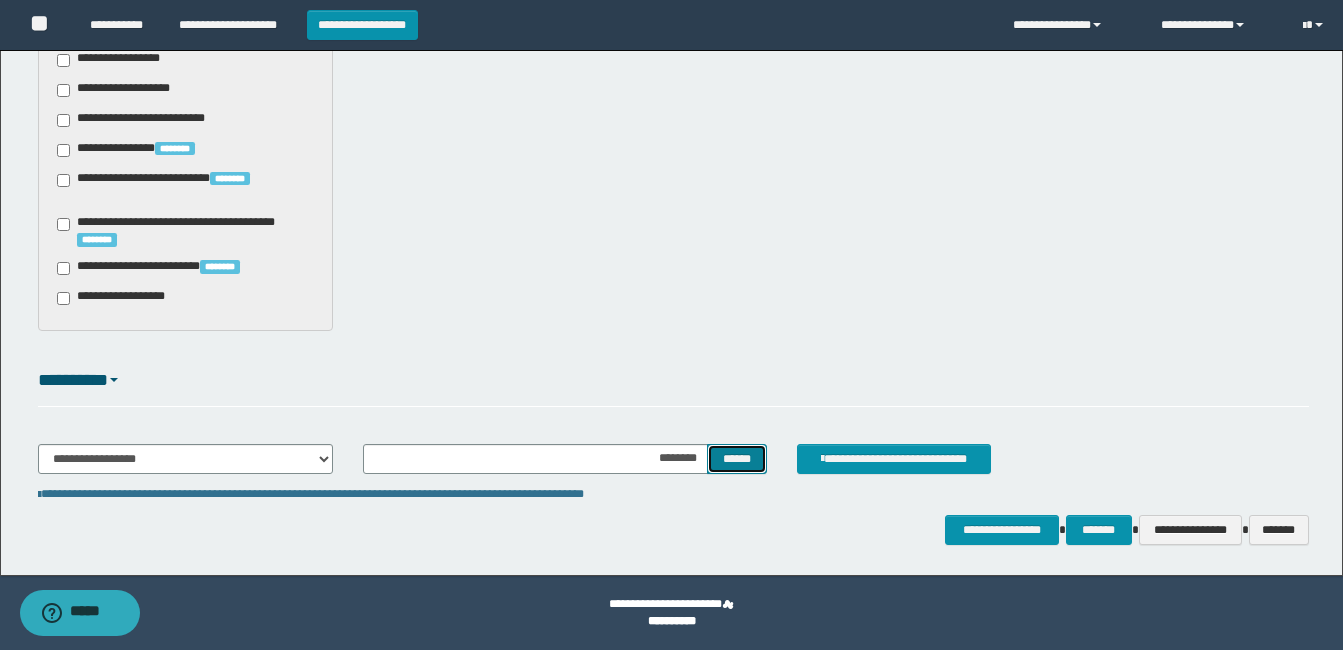 click on "******" at bounding box center (736, 459) 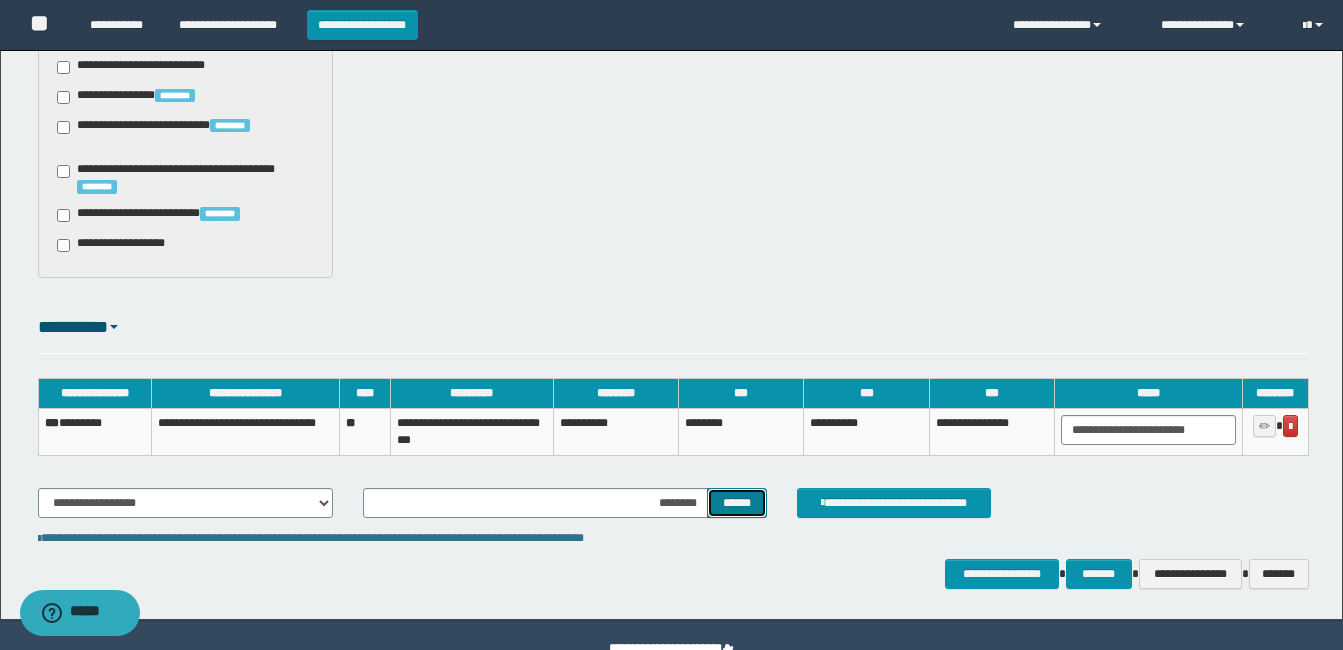 scroll, scrollTop: 1667, scrollLeft: 0, axis: vertical 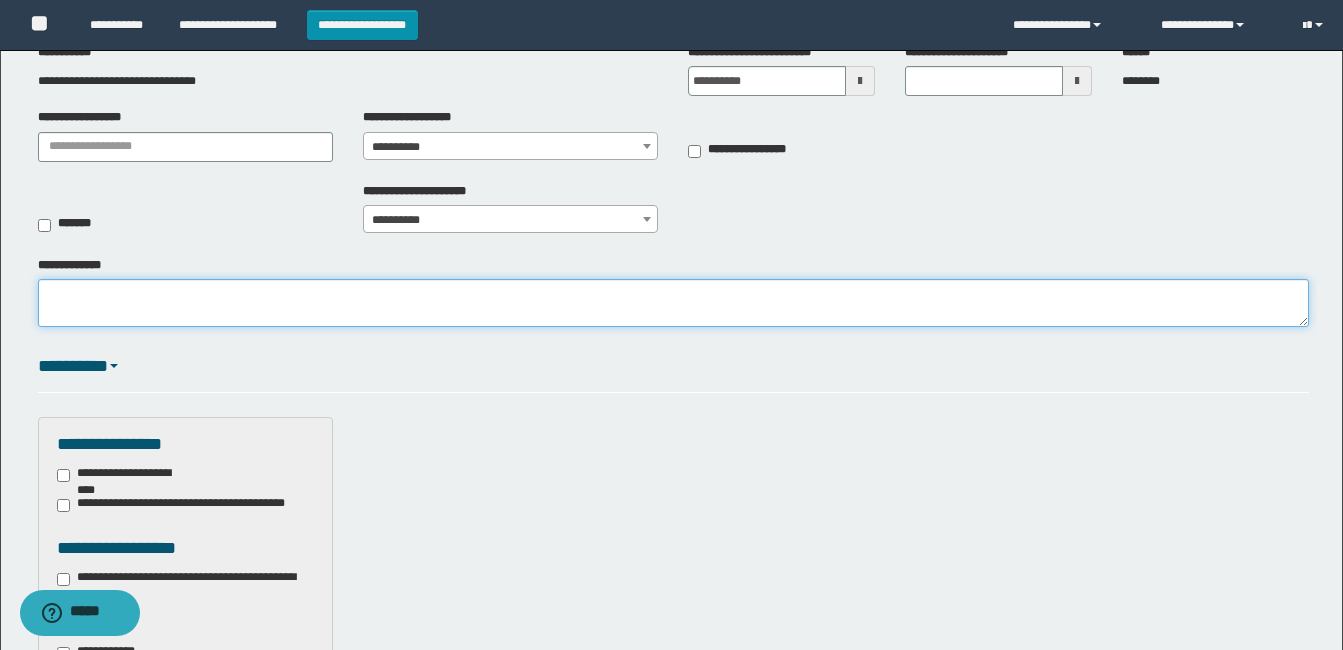 click on "**********" at bounding box center (673, 303) 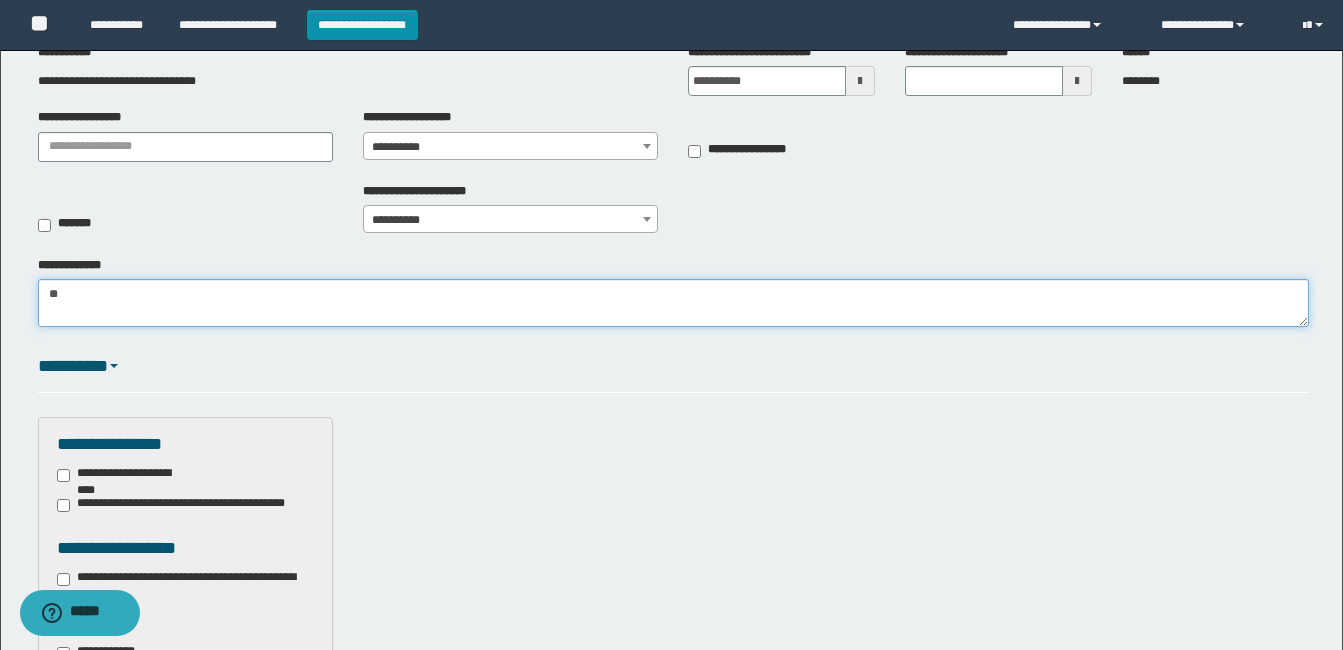 type on "*" 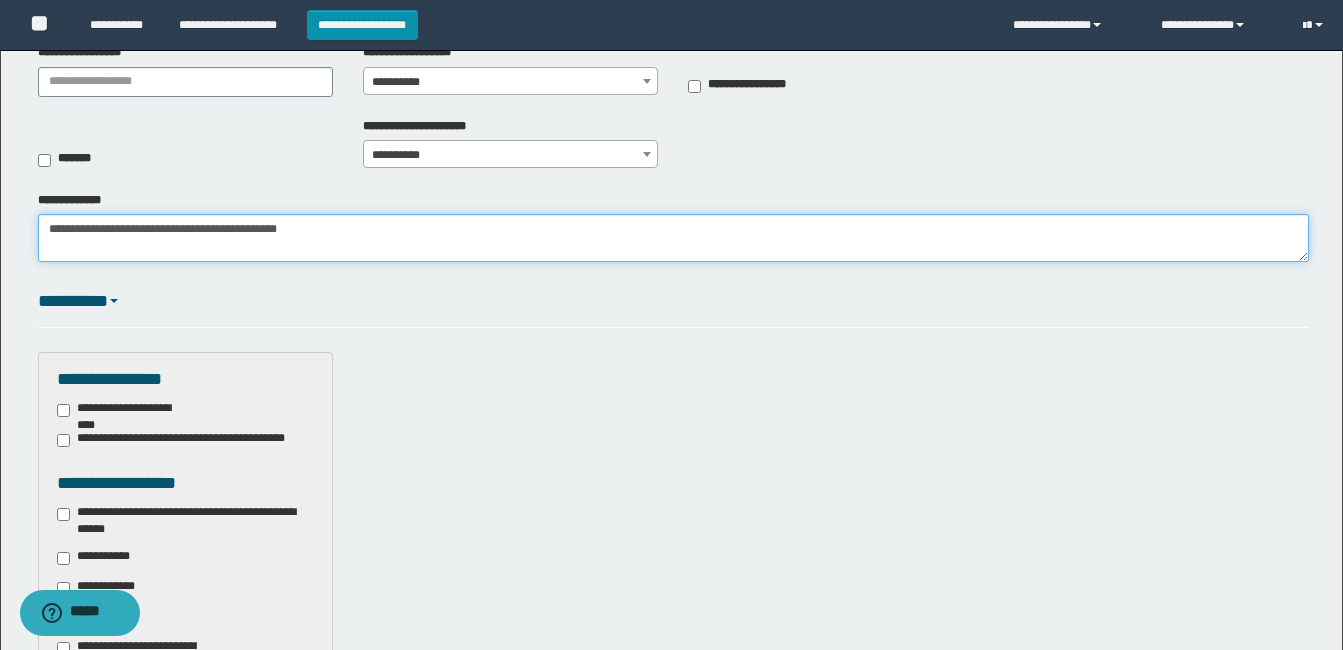 scroll, scrollTop: 267, scrollLeft: 0, axis: vertical 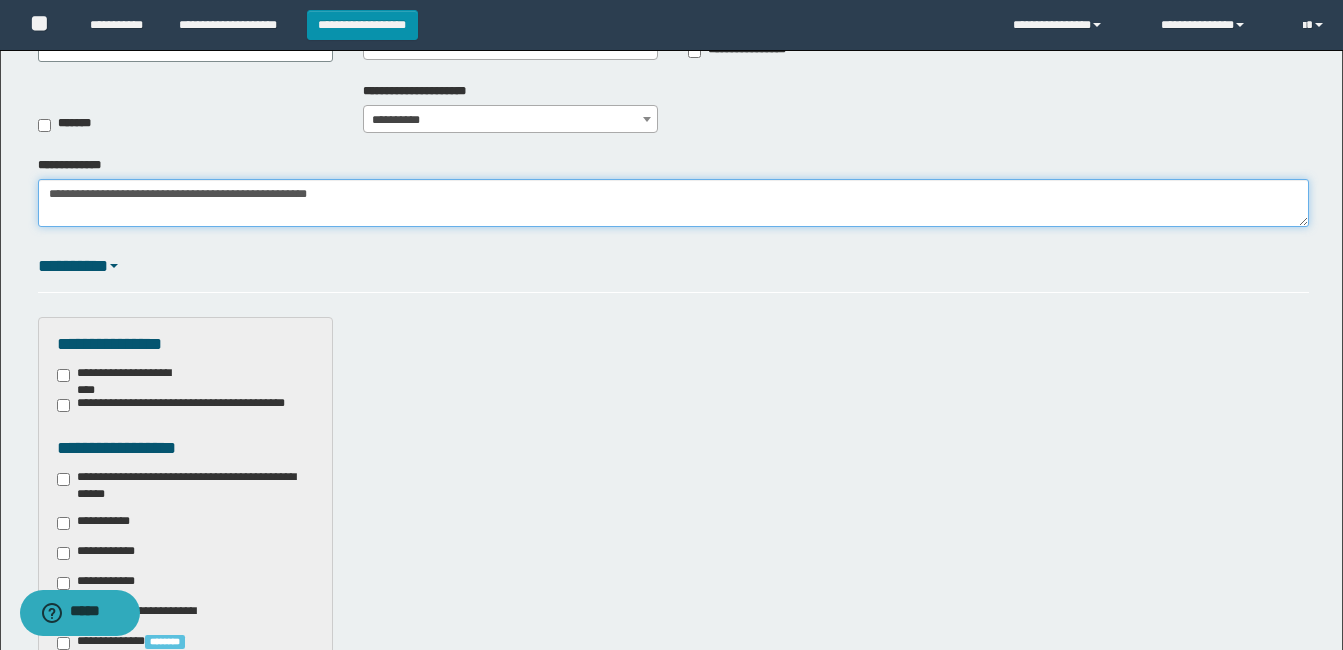 type on "**********" 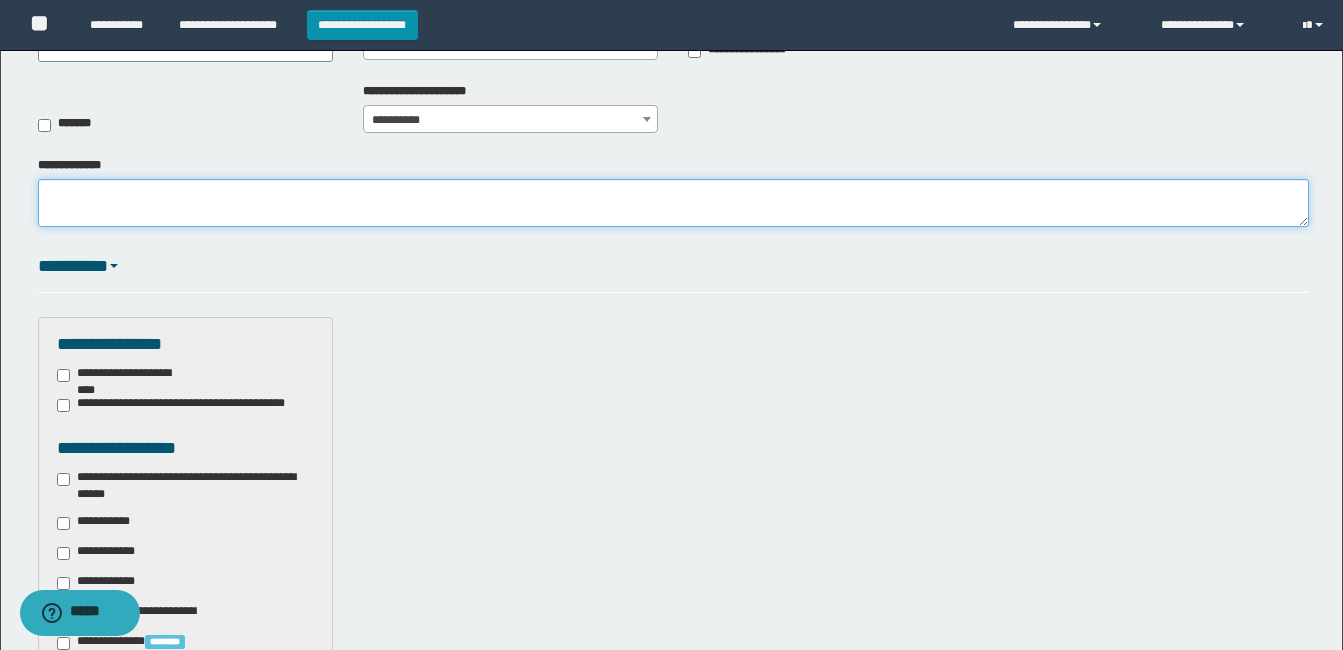 paste on "**********" 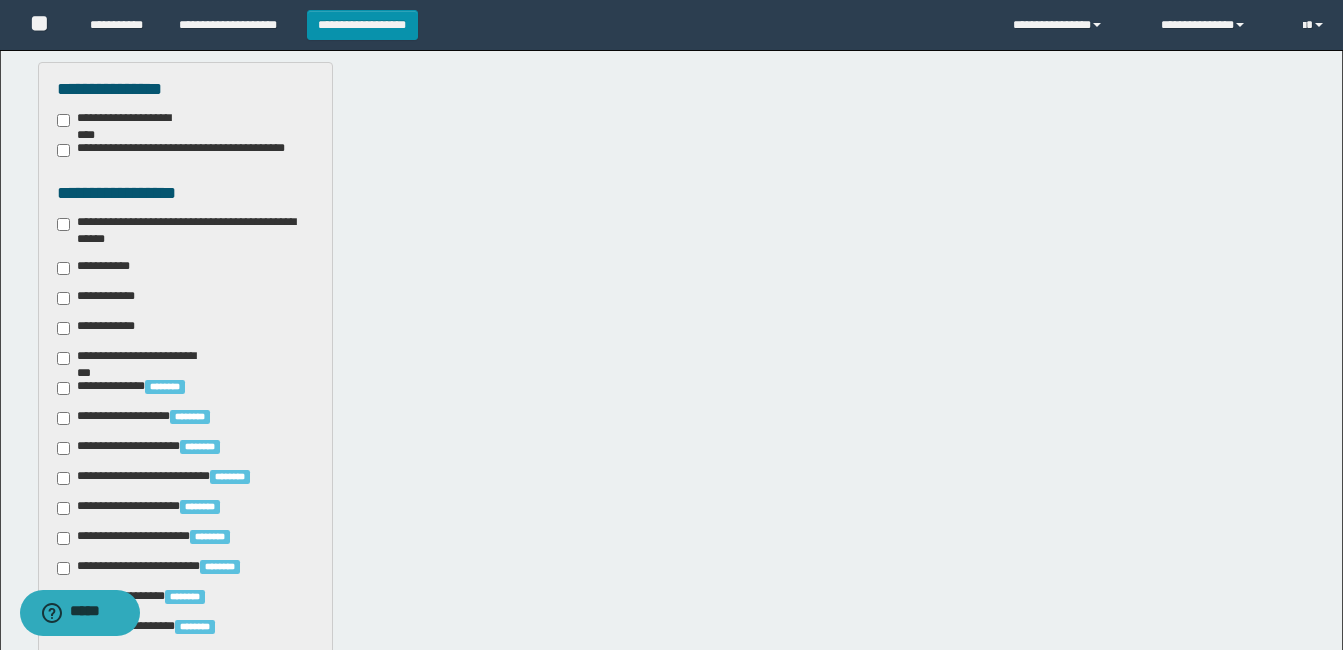 scroll, scrollTop: 567, scrollLeft: 0, axis: vertical 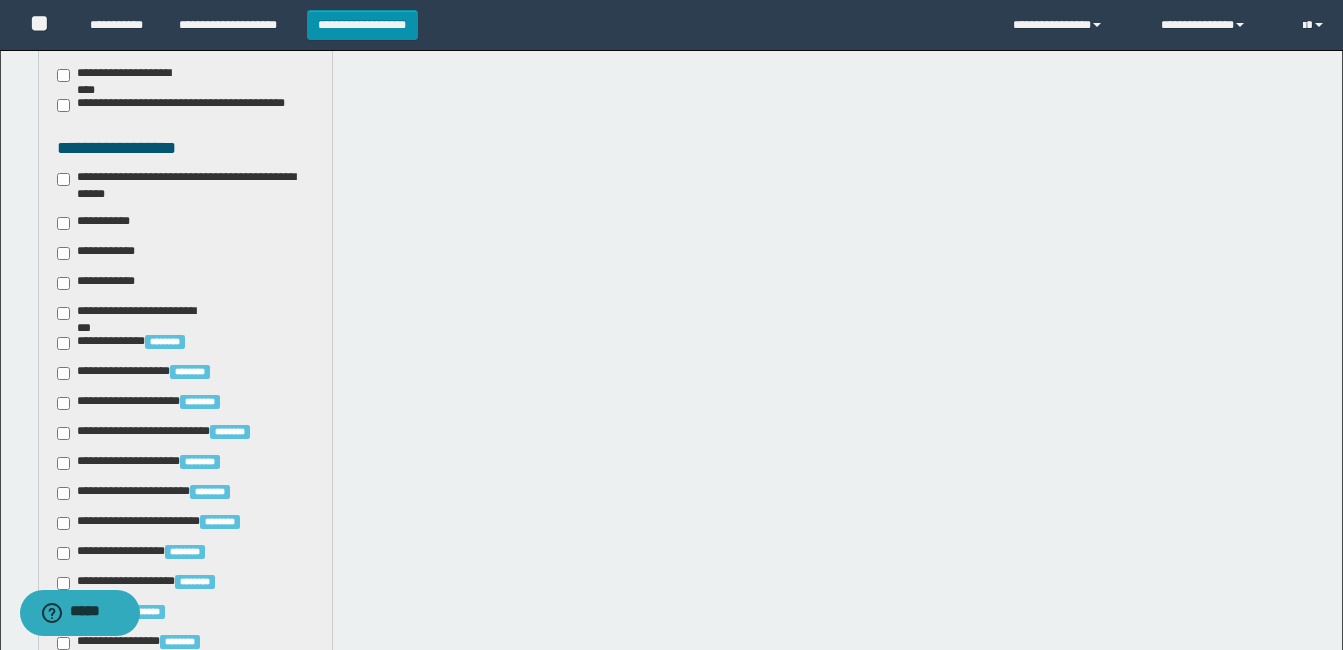 type on "**********" 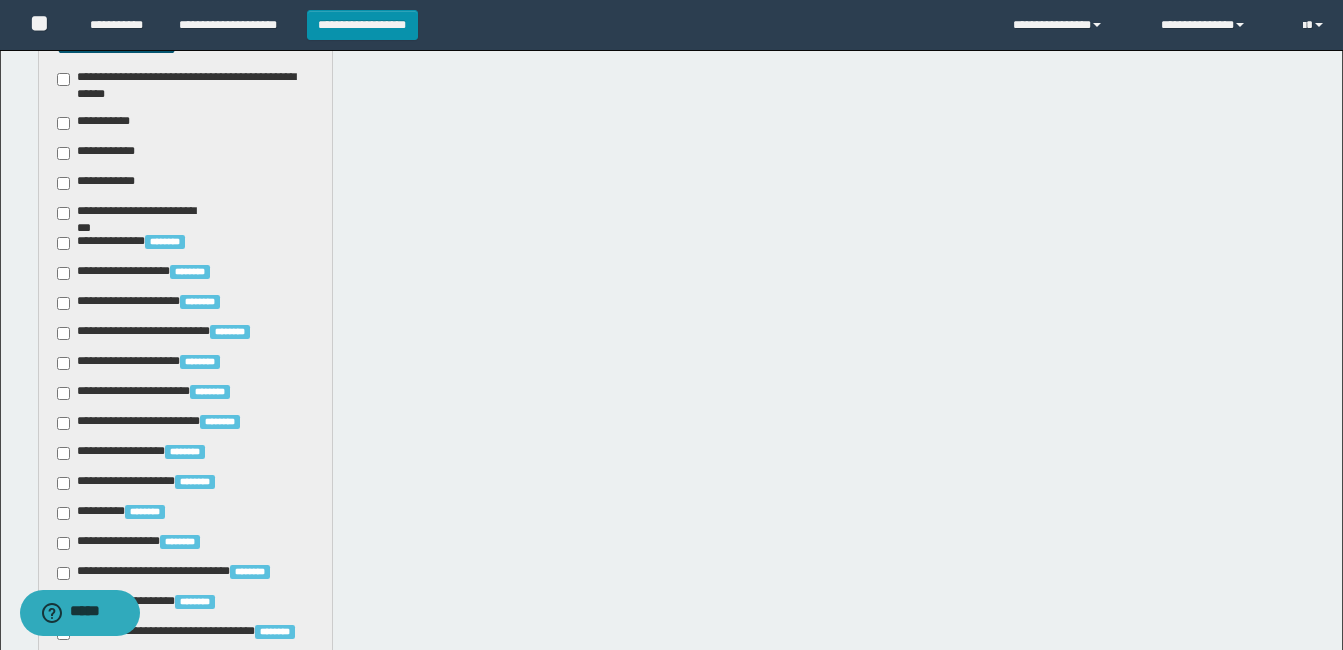 scroll, scrollTop: 567, scrollLeft: 0, axis: vertical 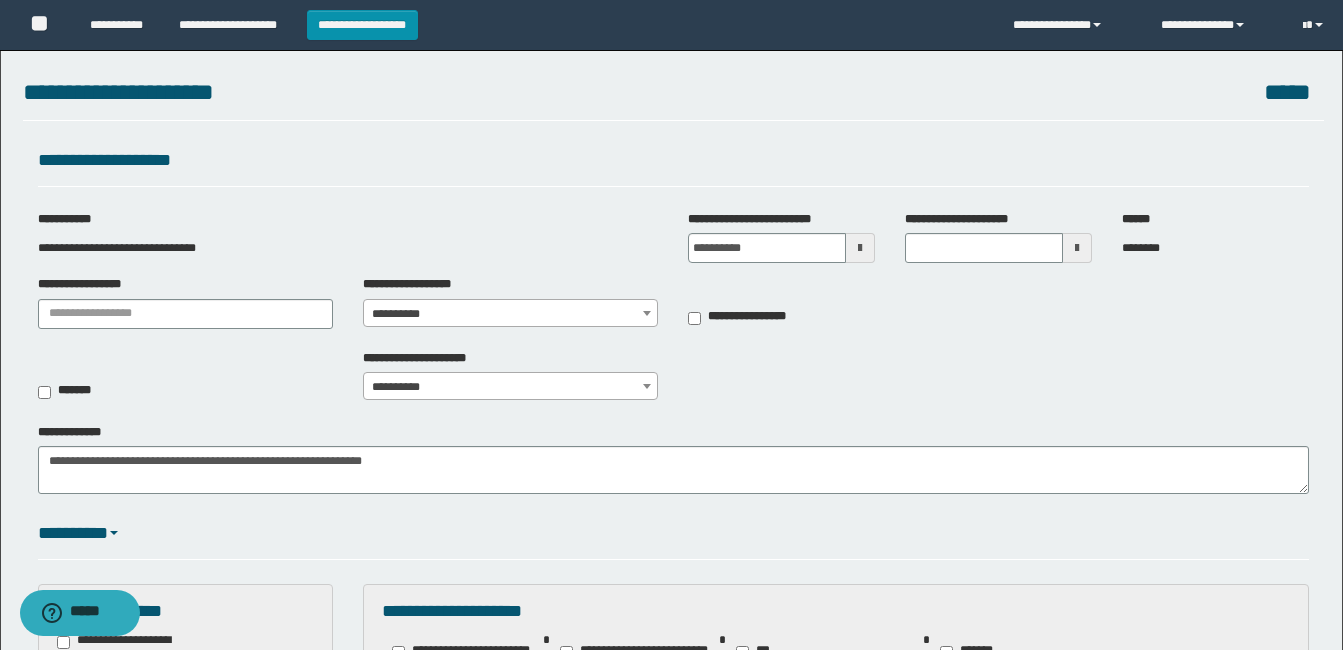 click on "**********" at bounding box center [510, 314] 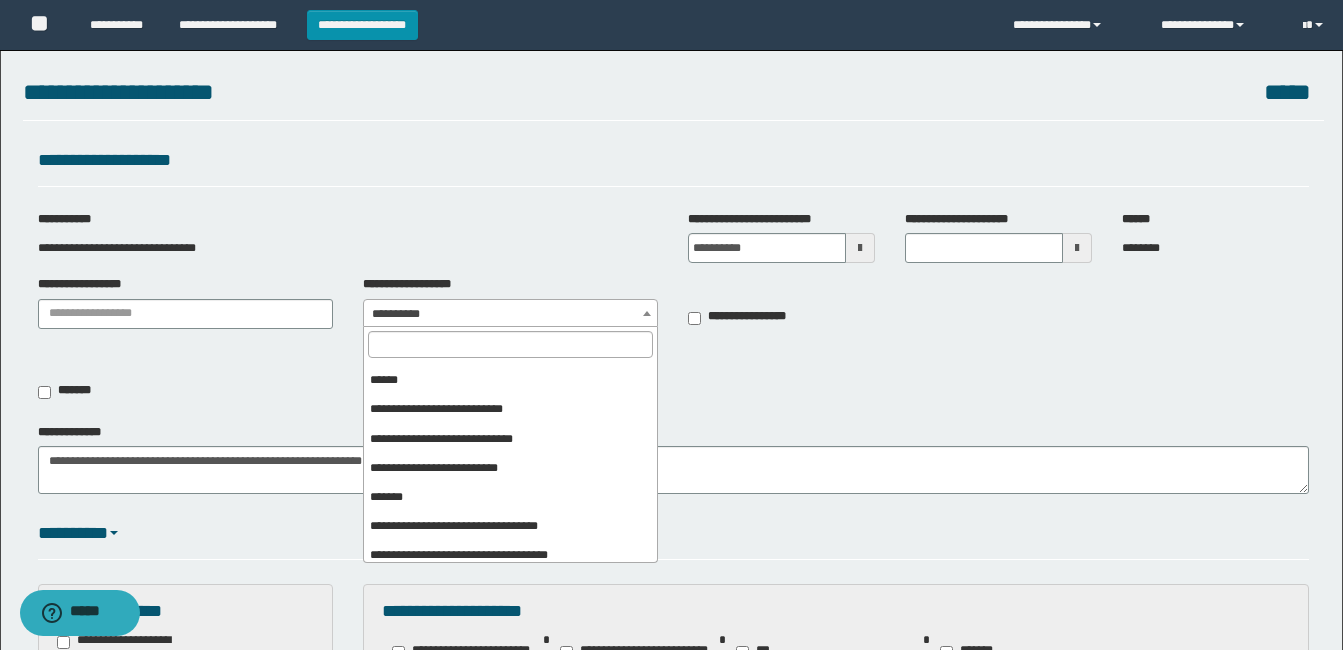 scroll, scrollTop: 300, scrollLeft: 0, axis: vertical 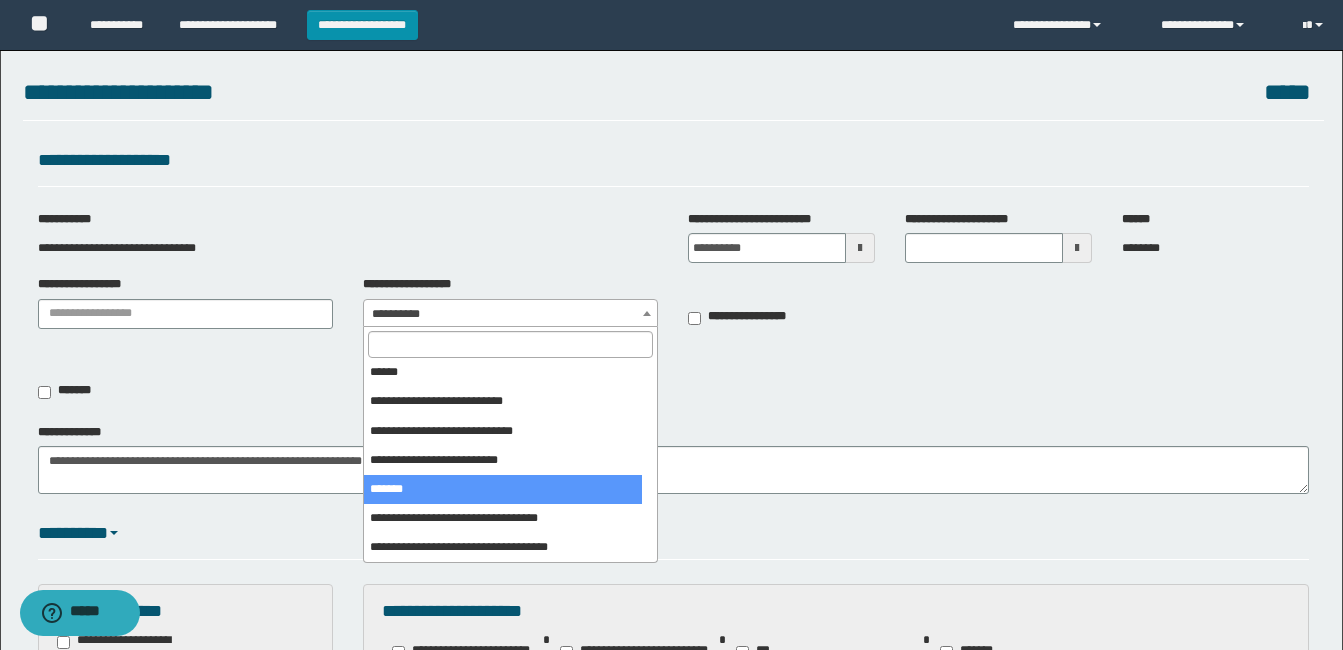 select on "***" 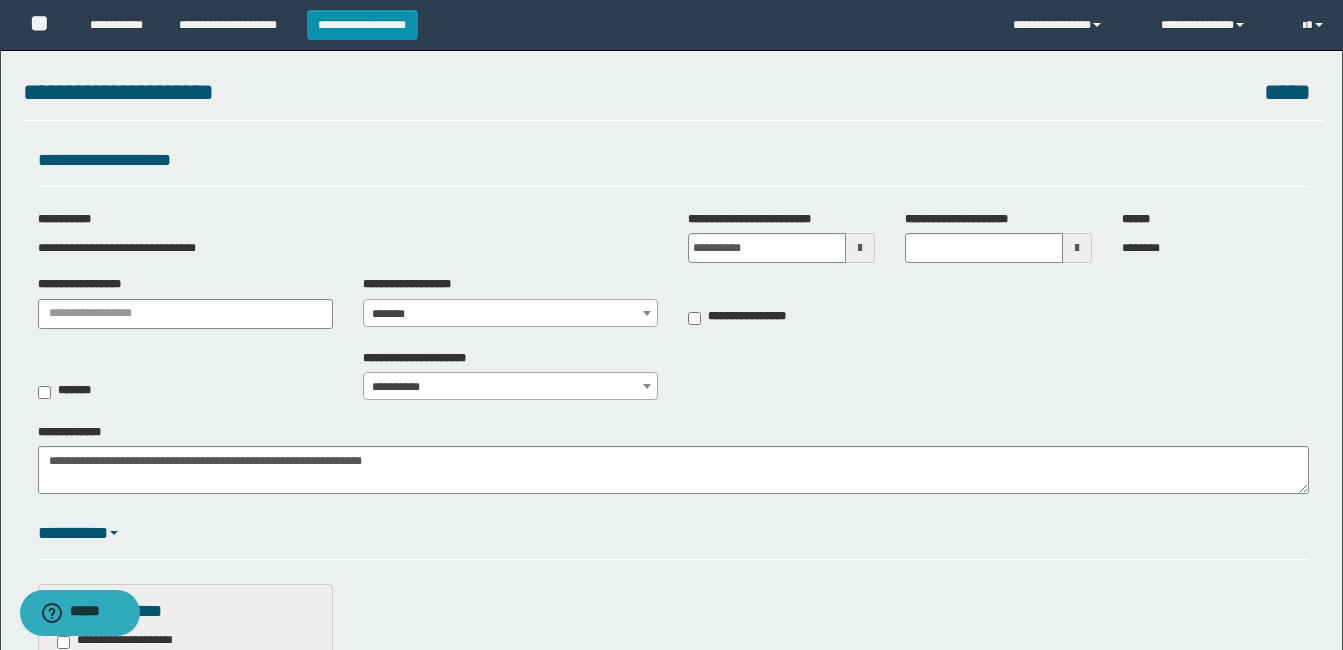 click at bounding box center (860, 248) 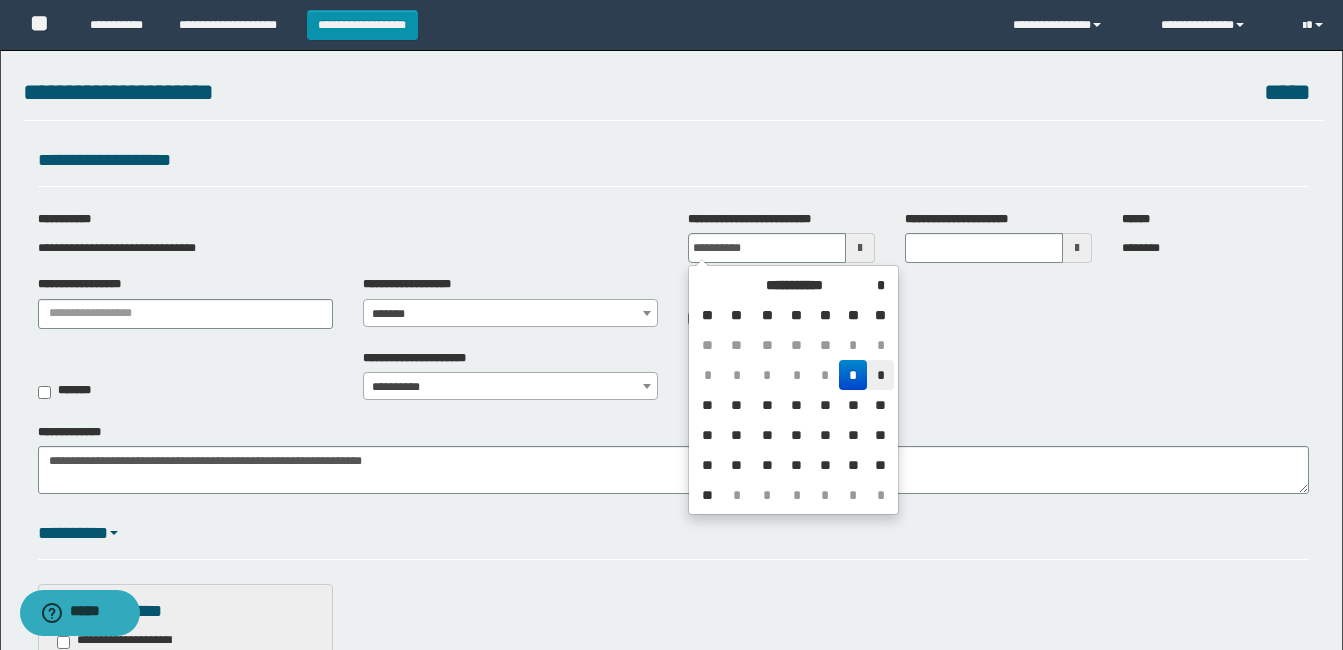 click on "*" at bounding box center (880, 375) 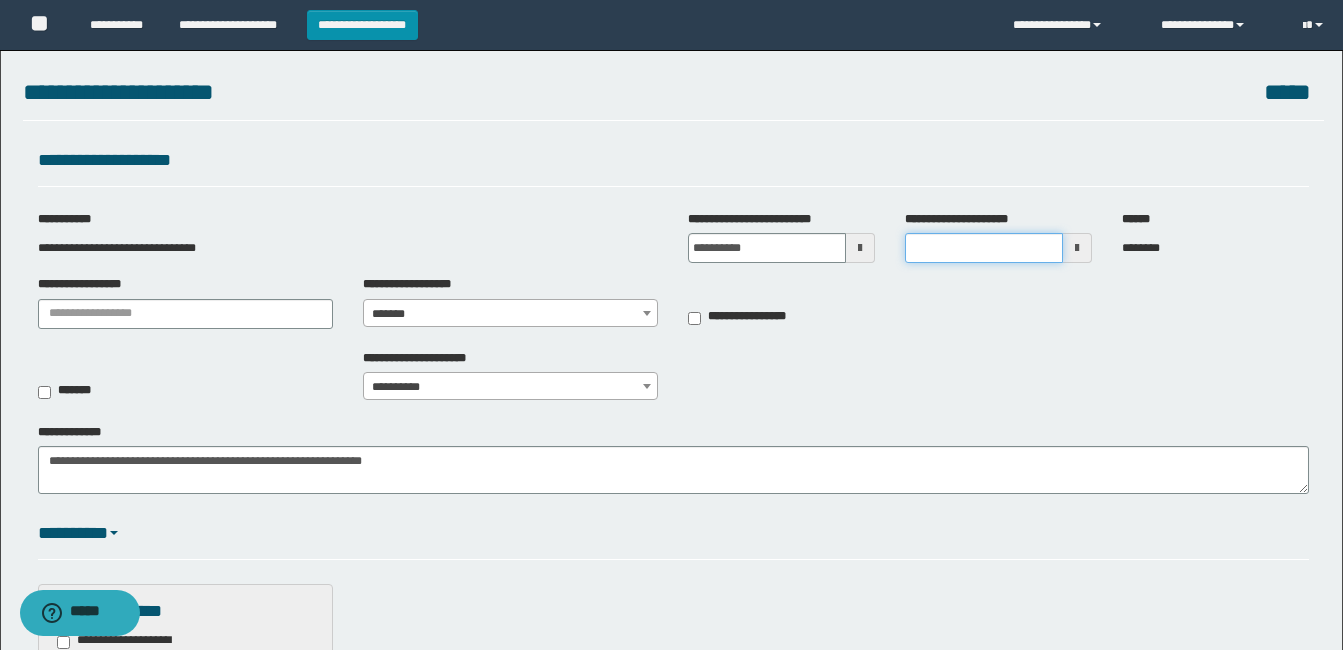 click on "**********" at bounding box center (984, 248) 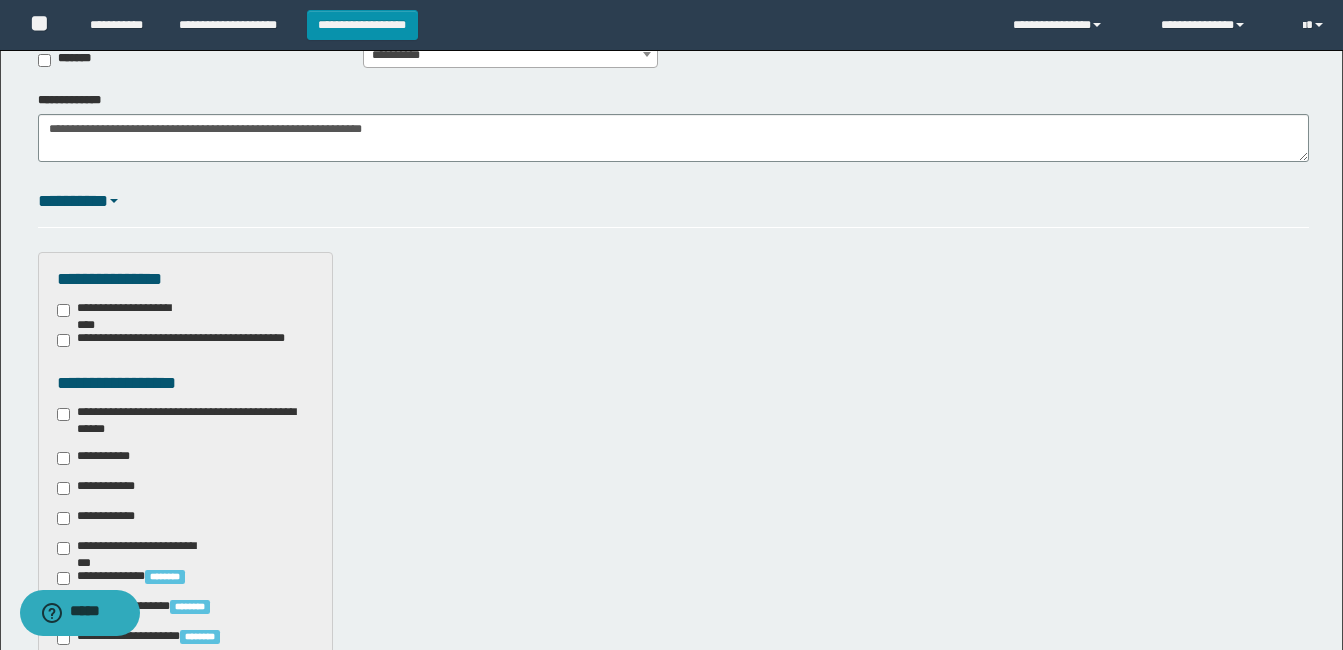 scroll, scrollTop: 367, scrollLeft: 0, axis: vertical 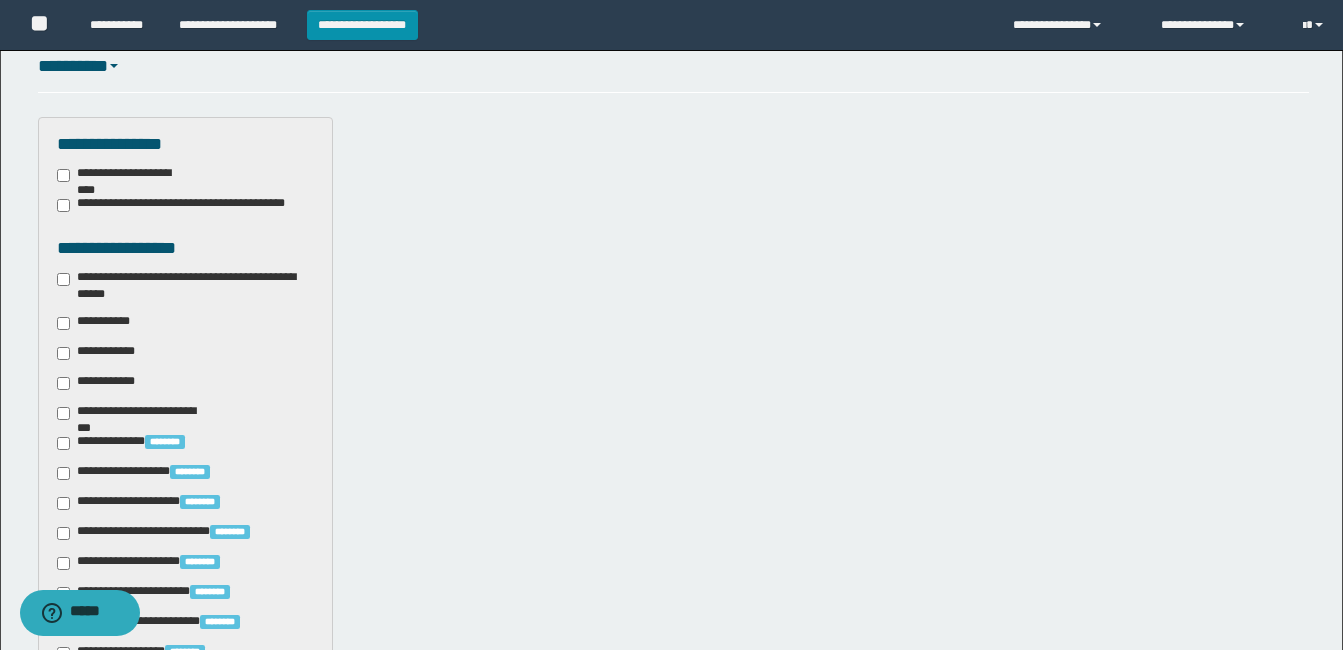 click on "**********" at bounding box center [97, 323] 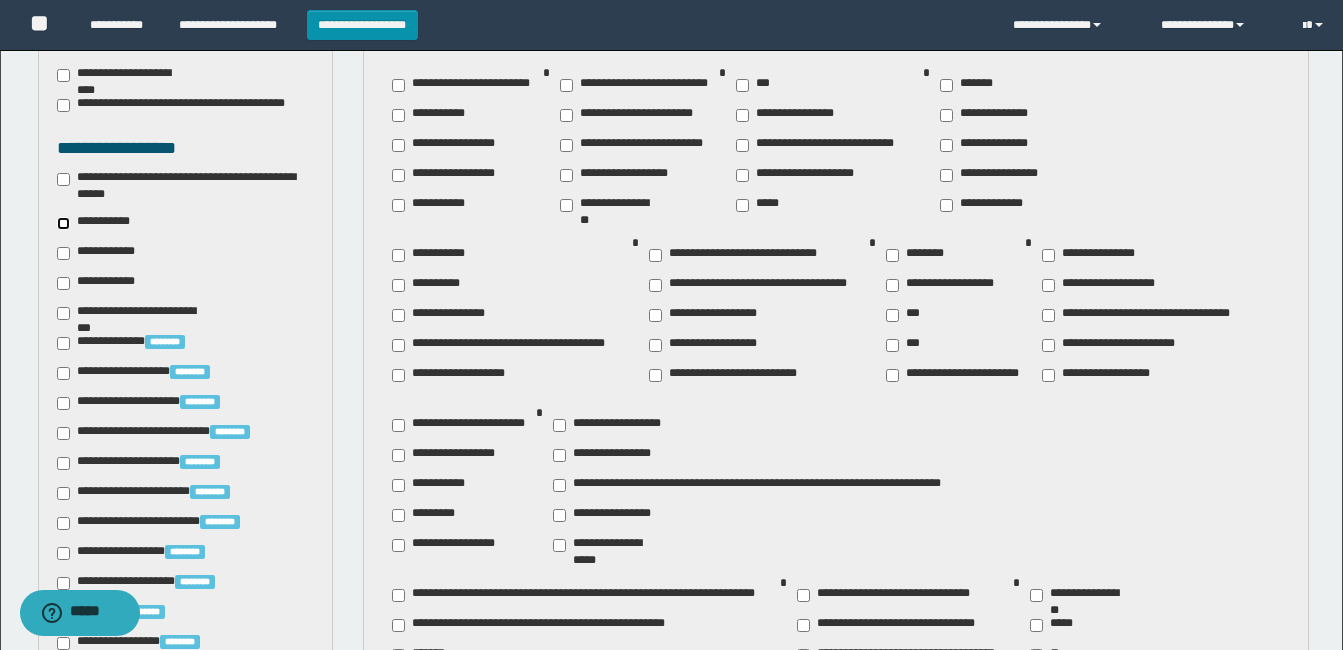 scroll, scrollTop: 667, scrollLeft: 0, axis: vertical 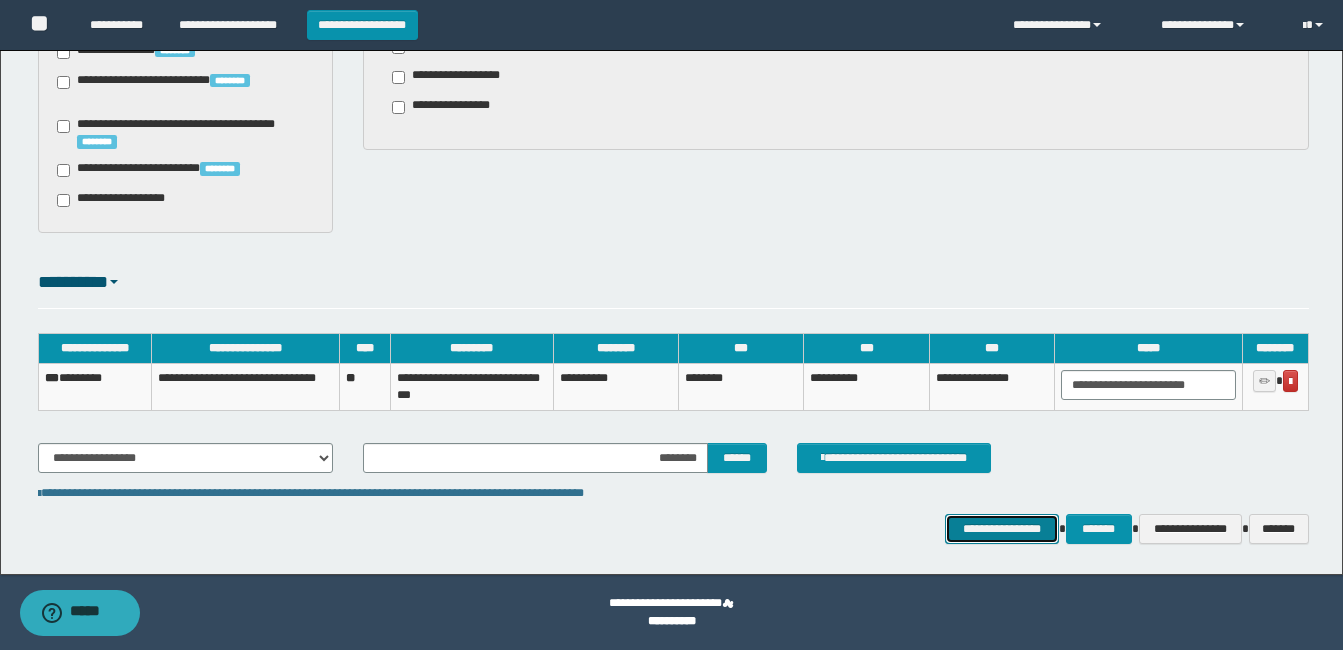 click on "**********" at bounding box center (1001, 529) 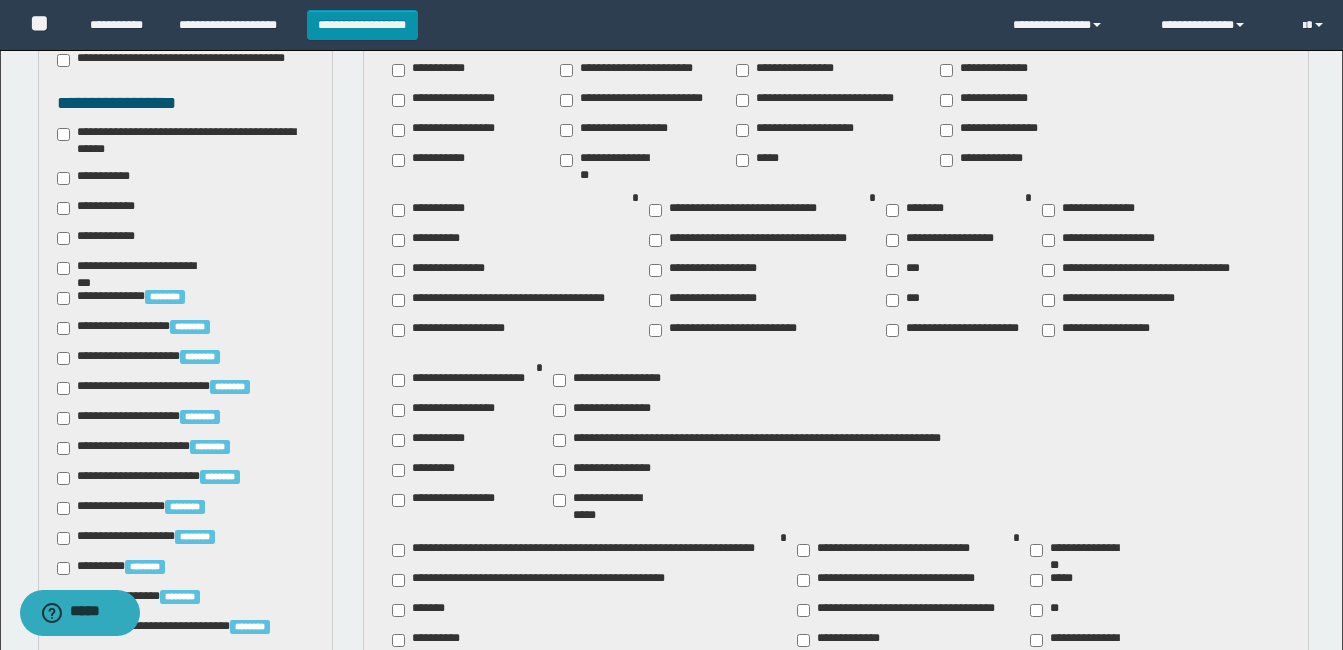 scroll, scrollTop: 567, scrollLeft: 0, axis: vertical 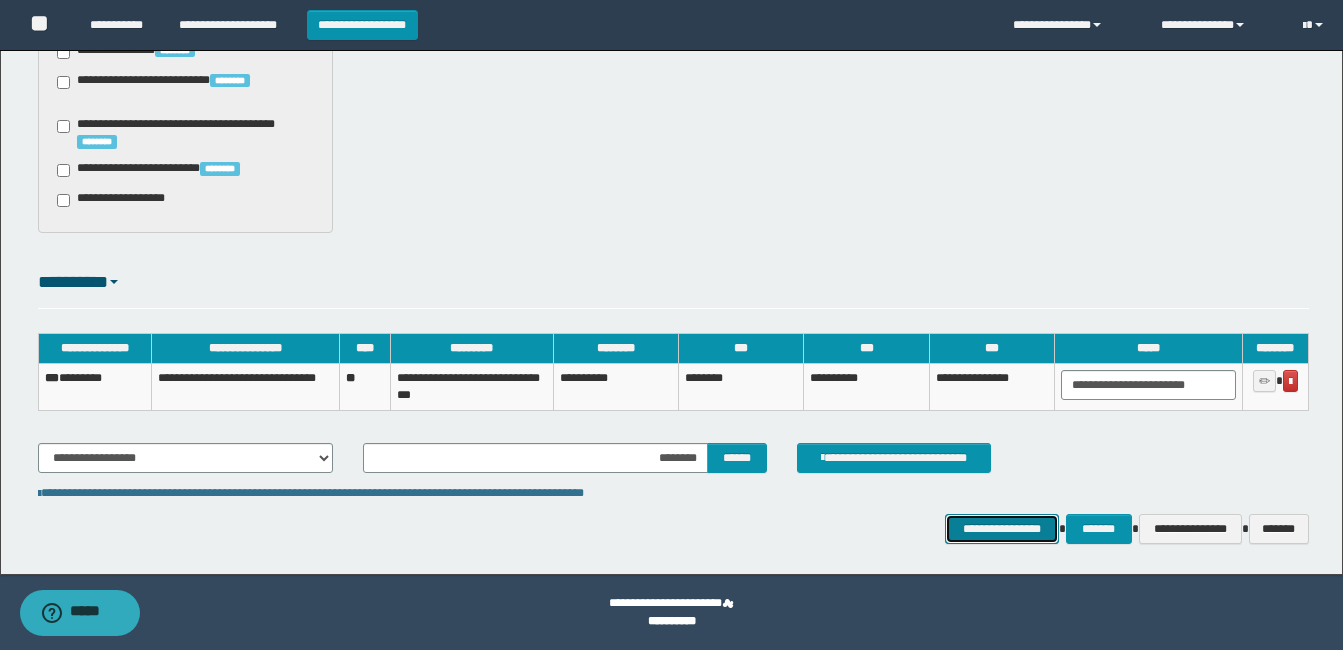 click on "**********" at bounding box center (1001, 529) 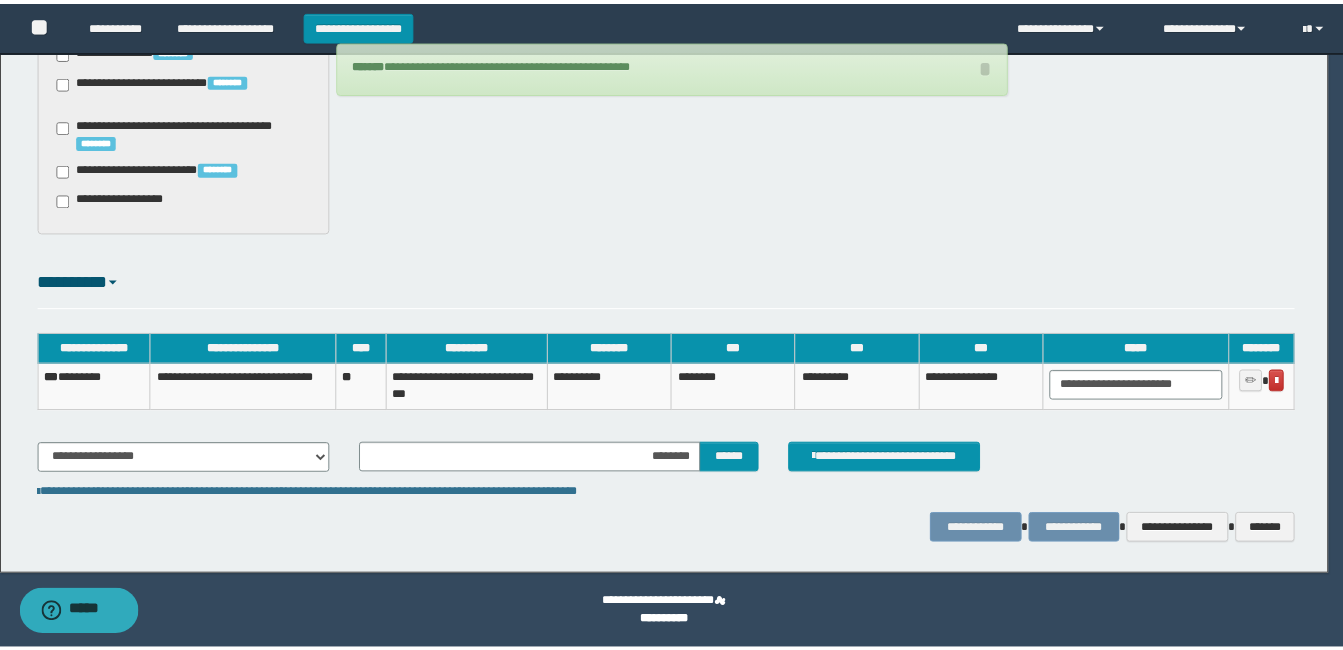 scroll, scrollTop: 1652, scrollLeft: 0, axis: vertical 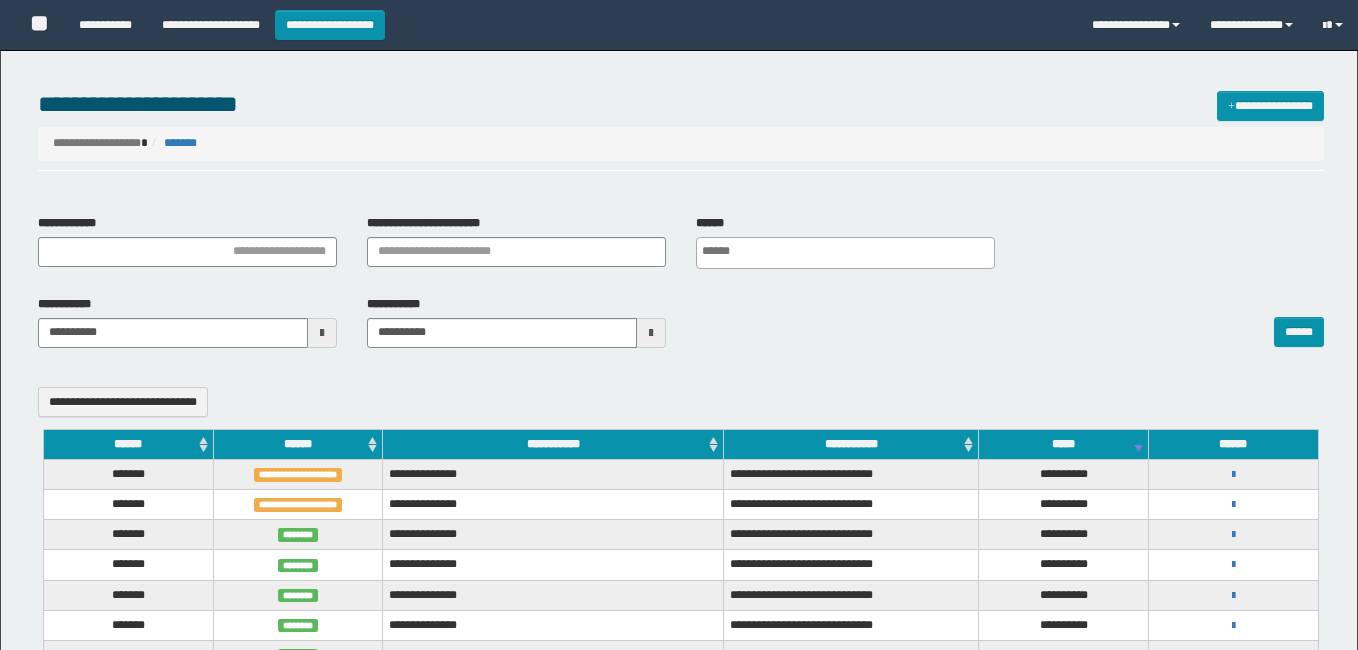 select 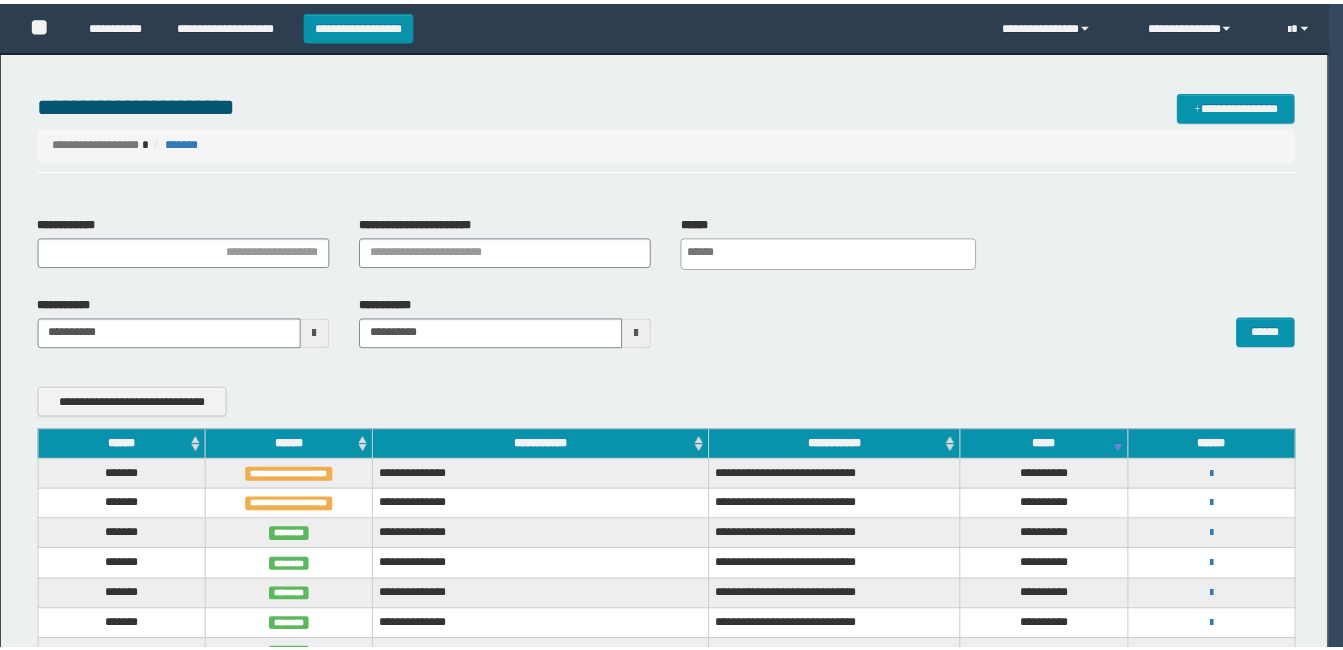 scroll, scrollTop: 0, scrollLeft: 0, axis: both 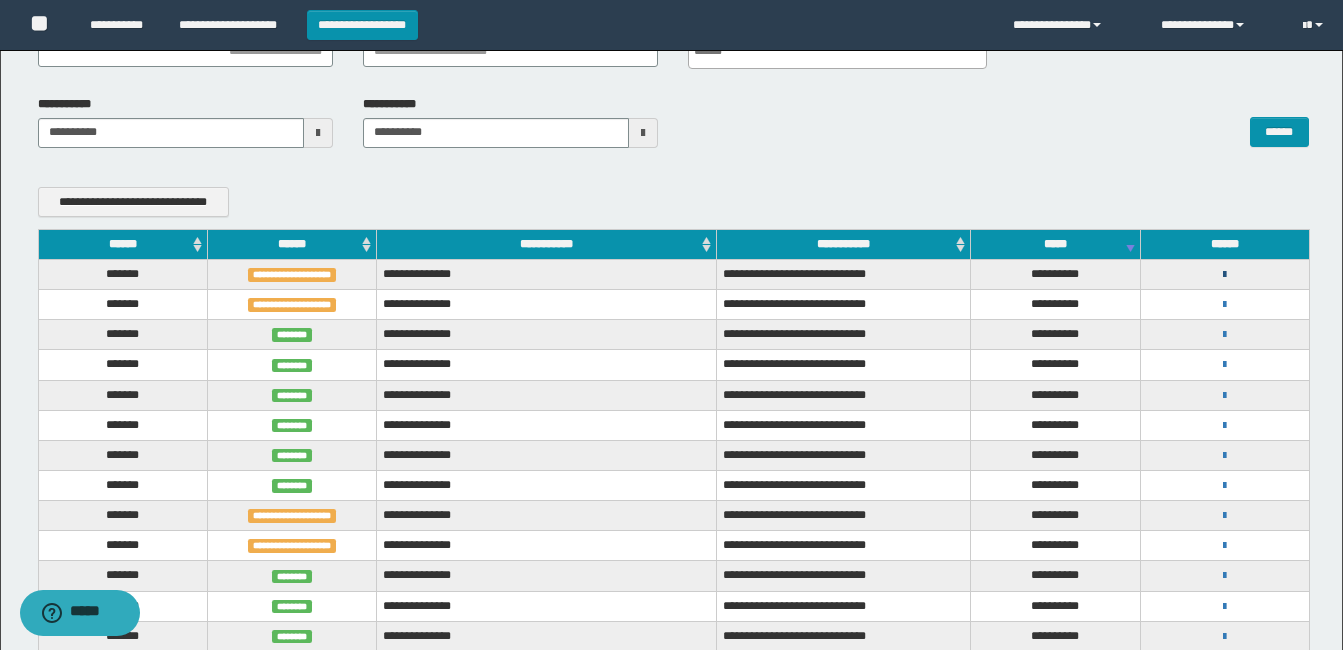 click at bounding box center (1224, 275) 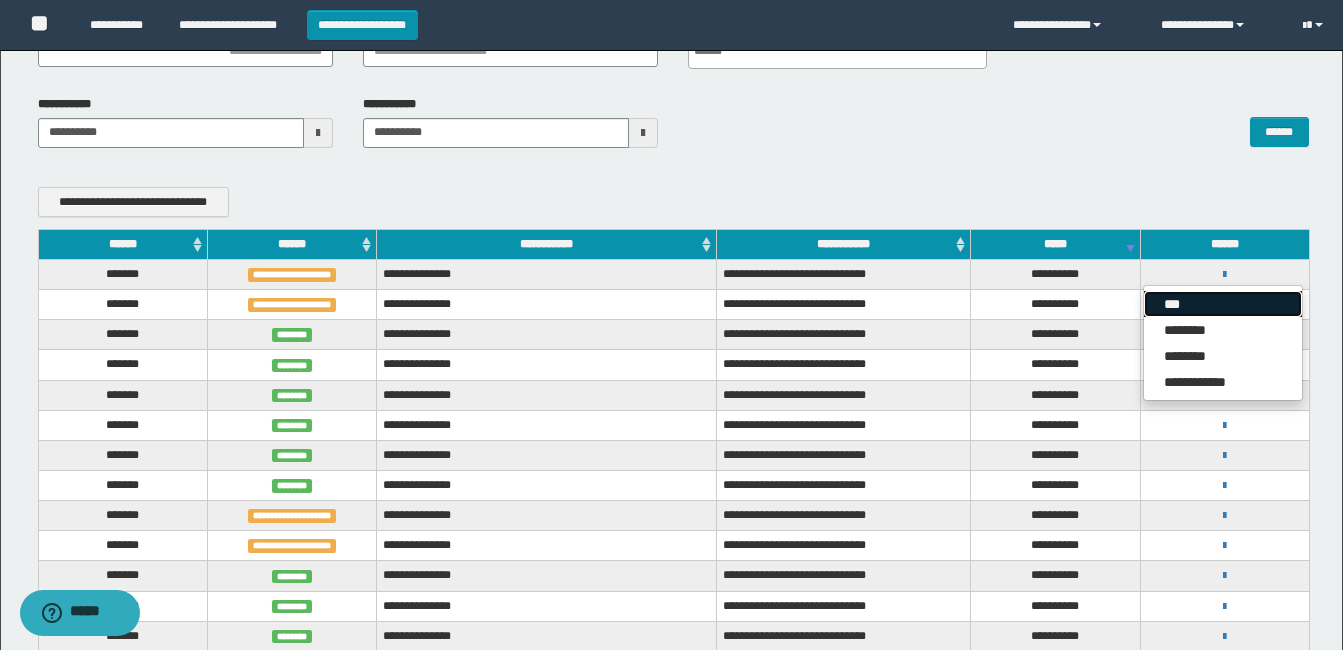 click on "***" at bounding box center (1223, 304) 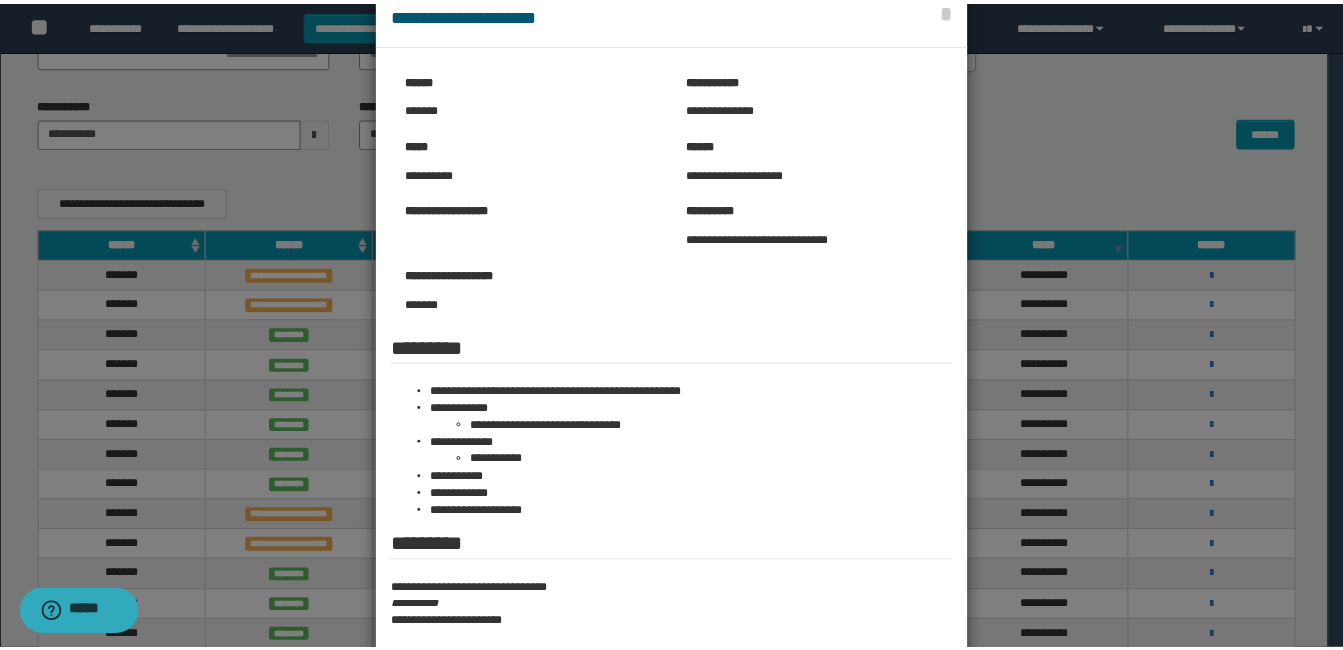 scroll, scrollTop: 0, scrollLeft: 0, axis: both 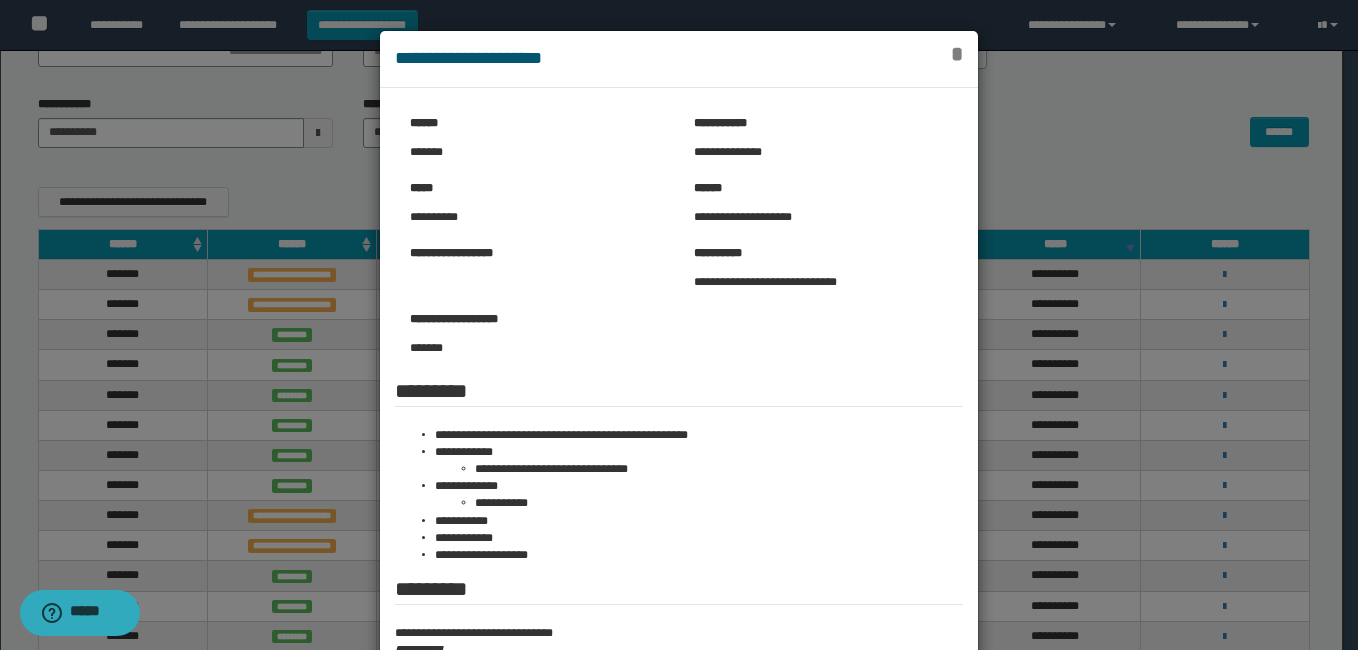 click on "*" at bounding box center (957, 54) 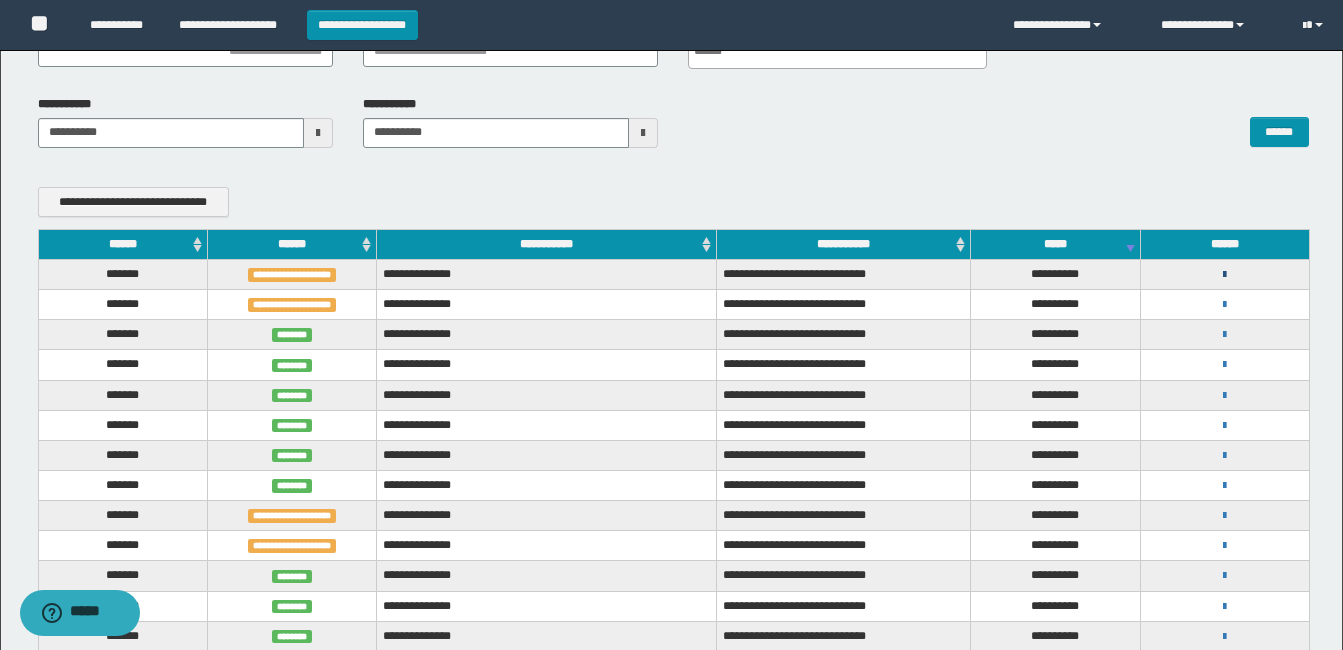 click at bounding box center (1224, 275) 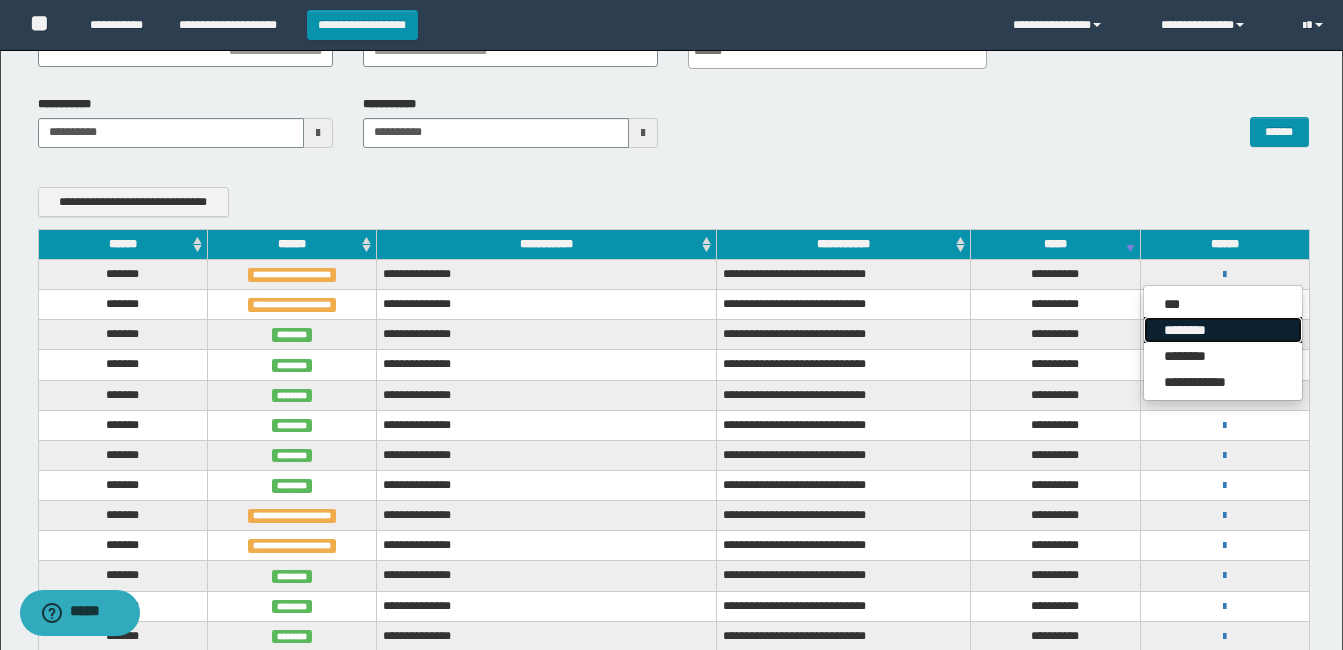 click on "********" at bounding box center [1223, 330] 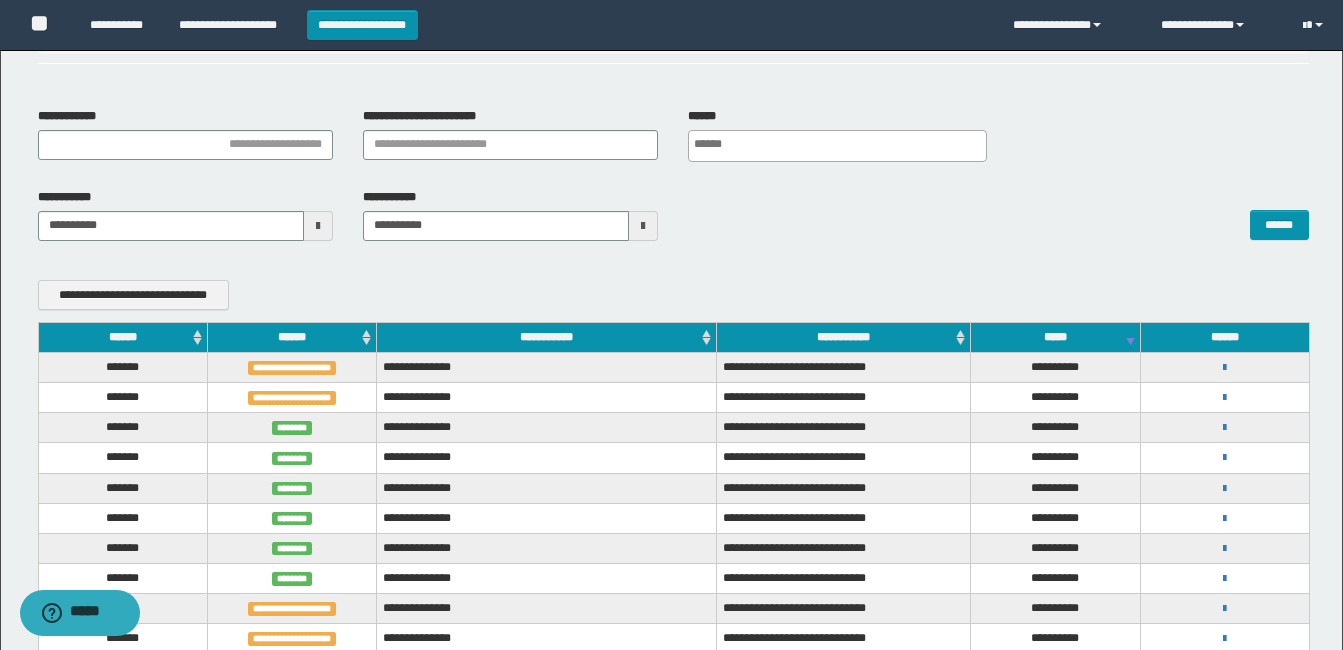 scroll, scrollTop: 0, scrollLeft: 0, axis: both 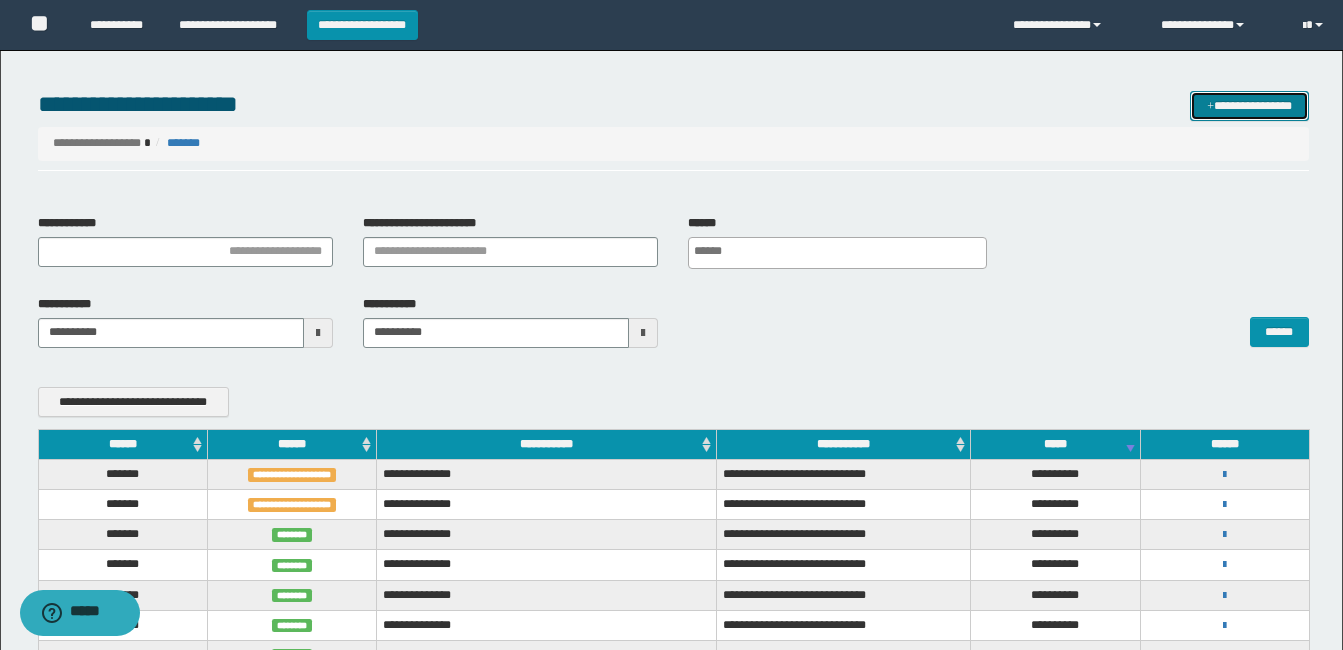 click on "**********" at bounding box center [1249, 106] 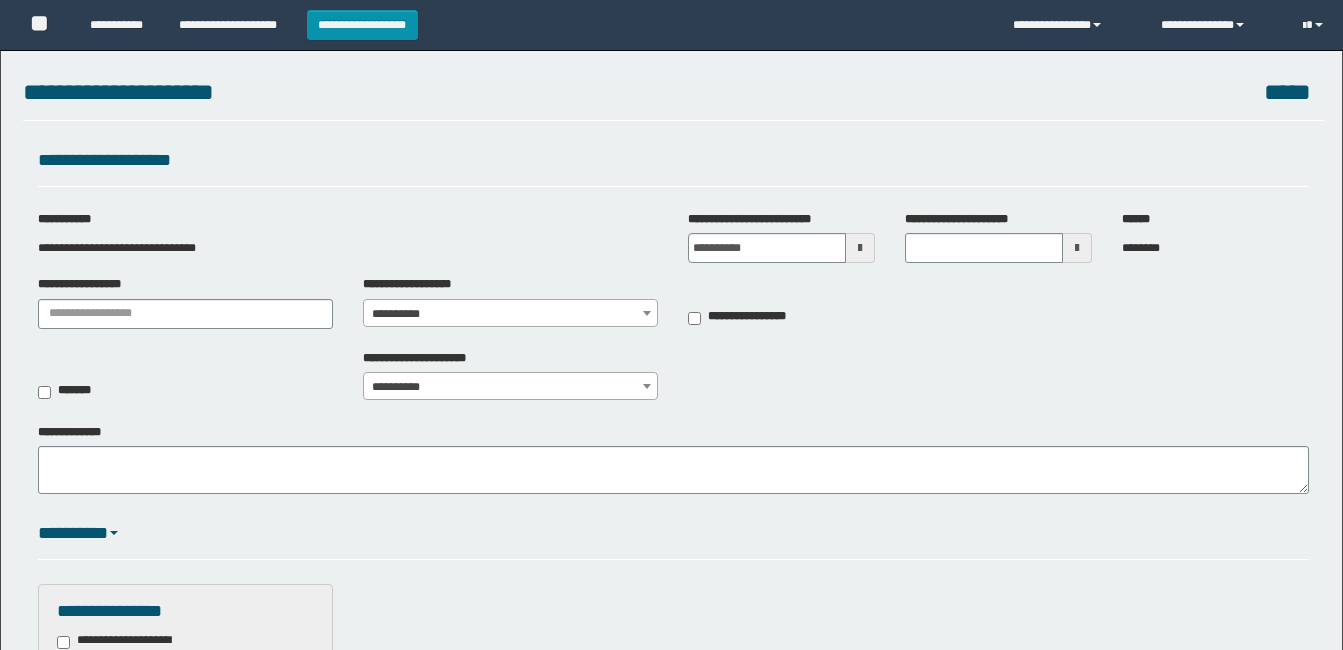 scroll, scrollTop: 0, scrollLeft: 0, axis: both 